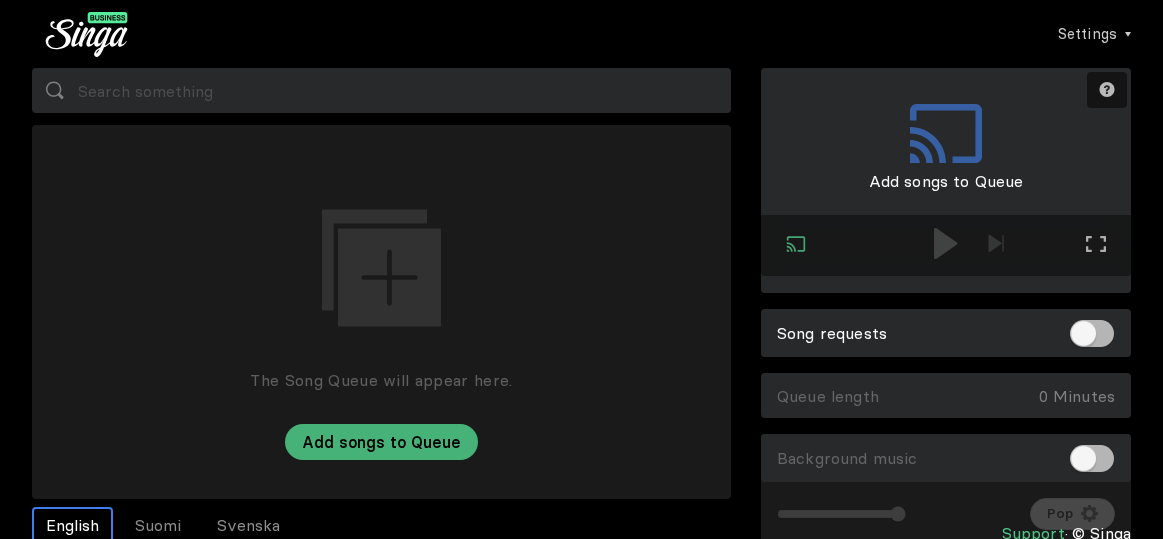 scroll, scrollTop: 0, scrollLeft: 0, axis: both 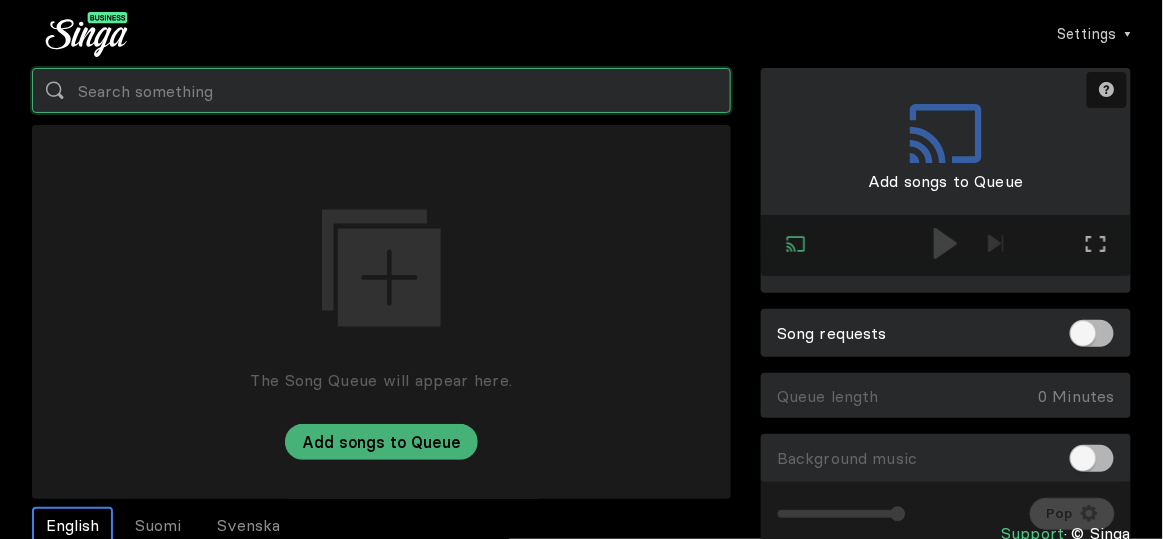 click at bounding box center [381, 90] 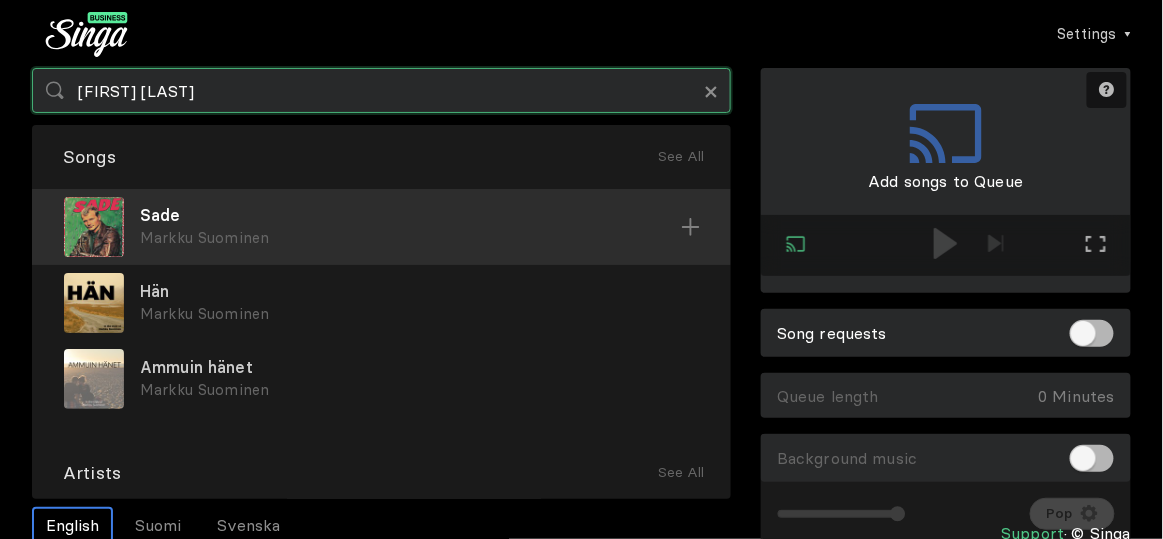 type on "[FIRST] [LAST]" 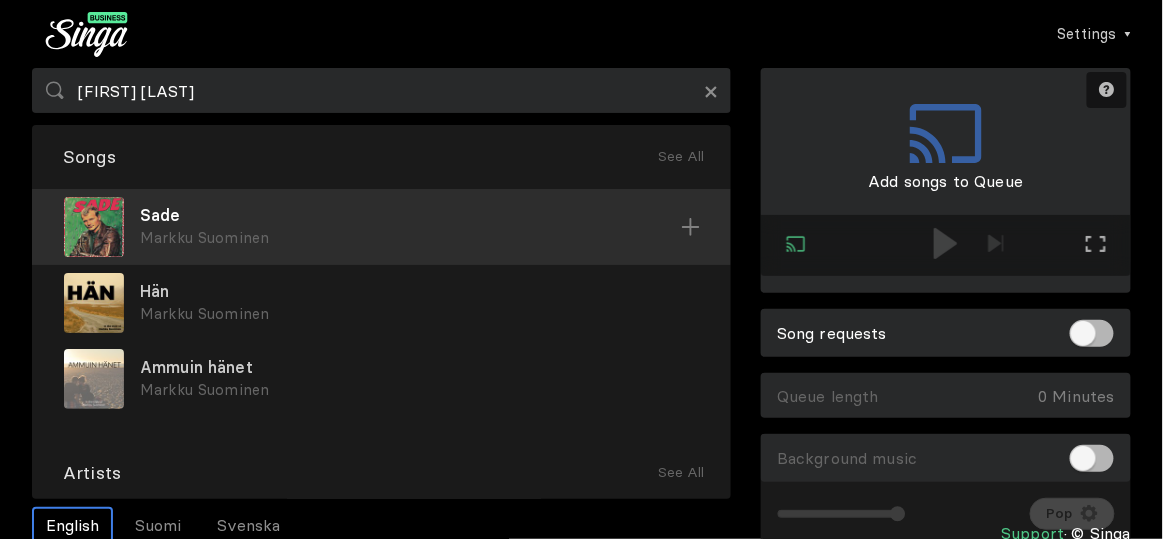 click on "Markku Suominen" at bounding box center [410, 238] 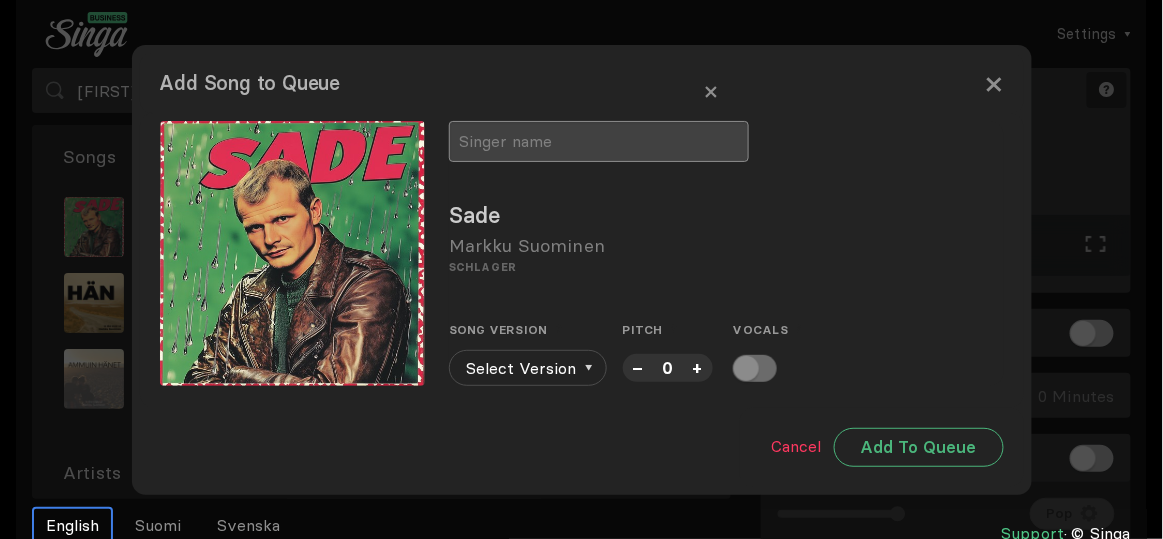 click at bounding box center (599, 141) 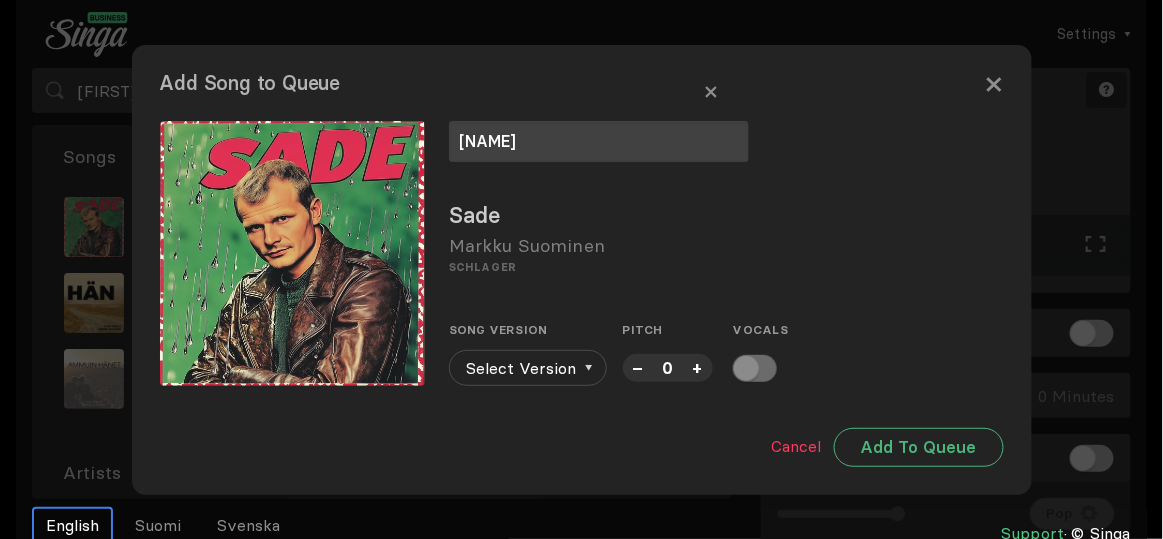 type on "[NAME]" 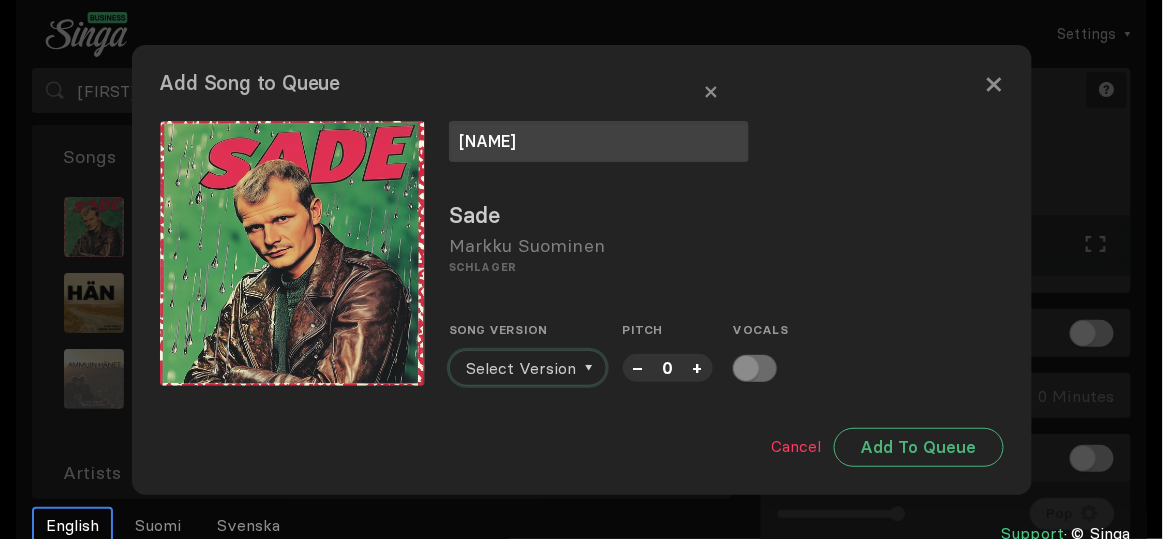 click on "Select Version" at bounding box center [521, 368] 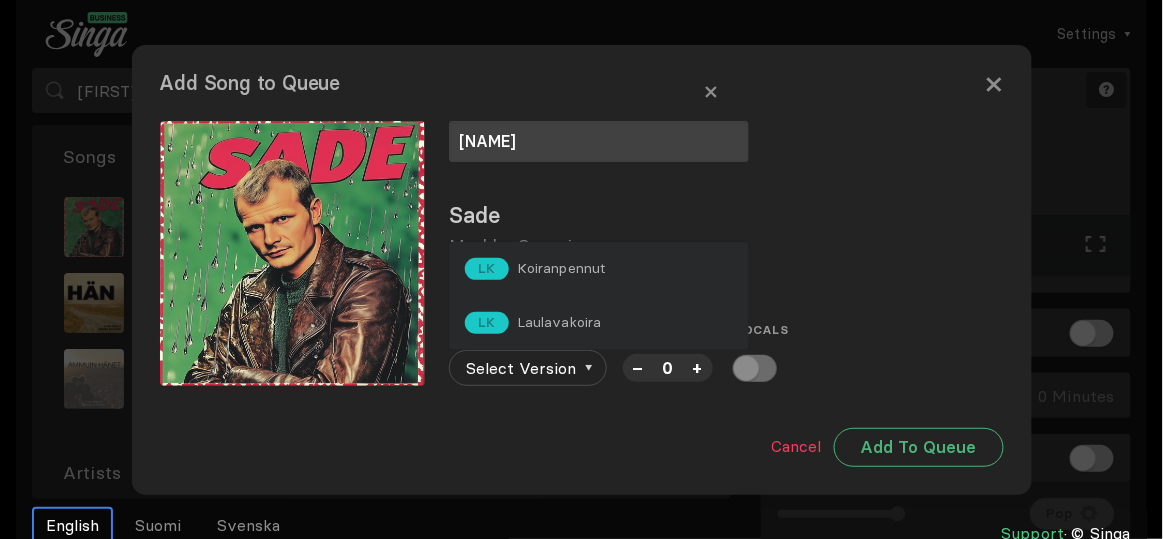 click on "LK Laulavakoira" at bounding box center (599, 323) 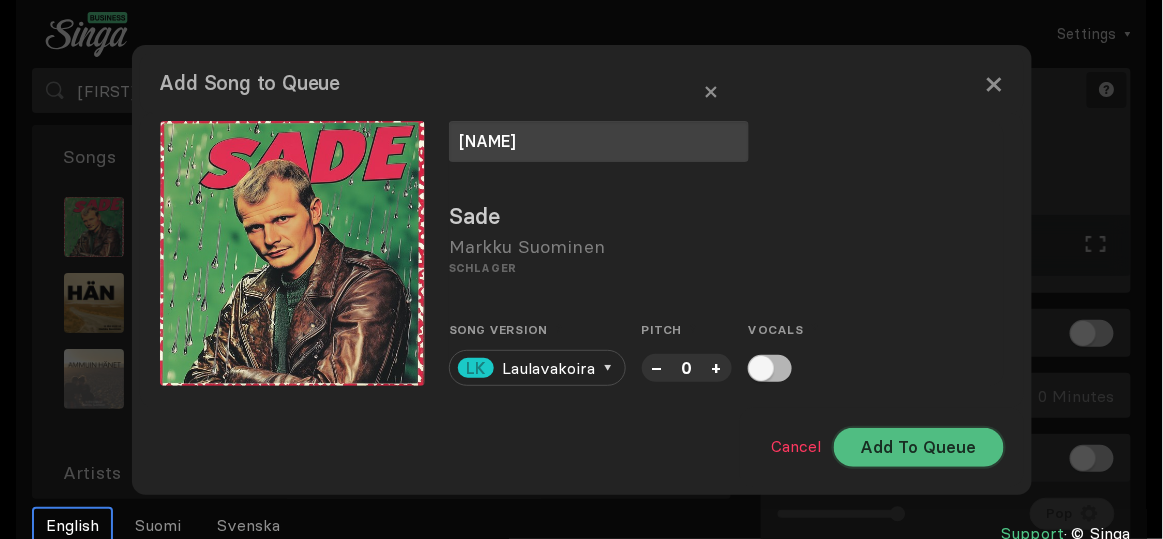 click on "Add To Queue" at bounding box center (919, 447) 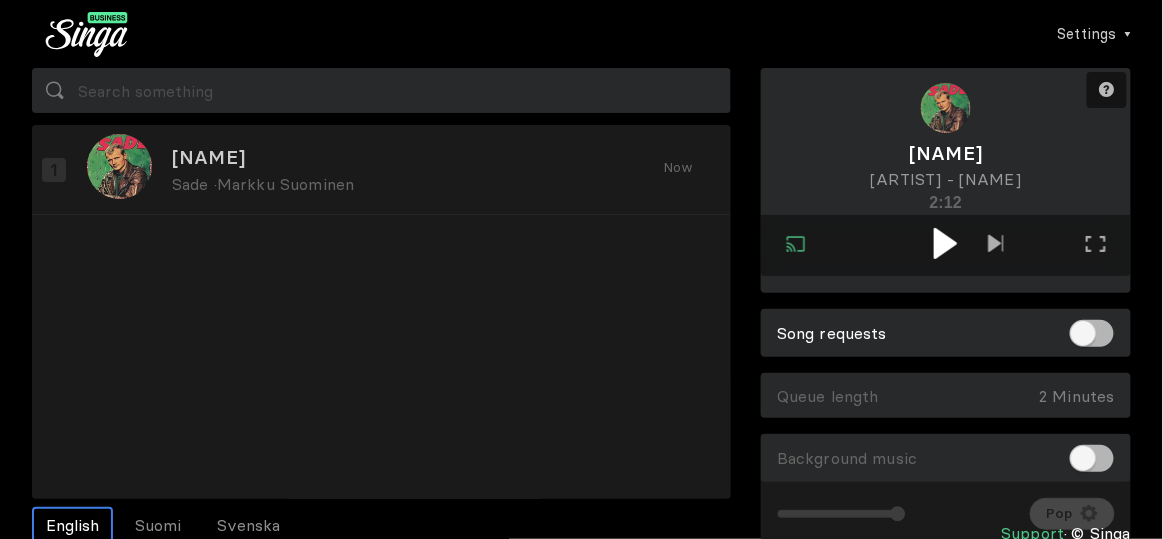 click at bounding box center [945, 243] 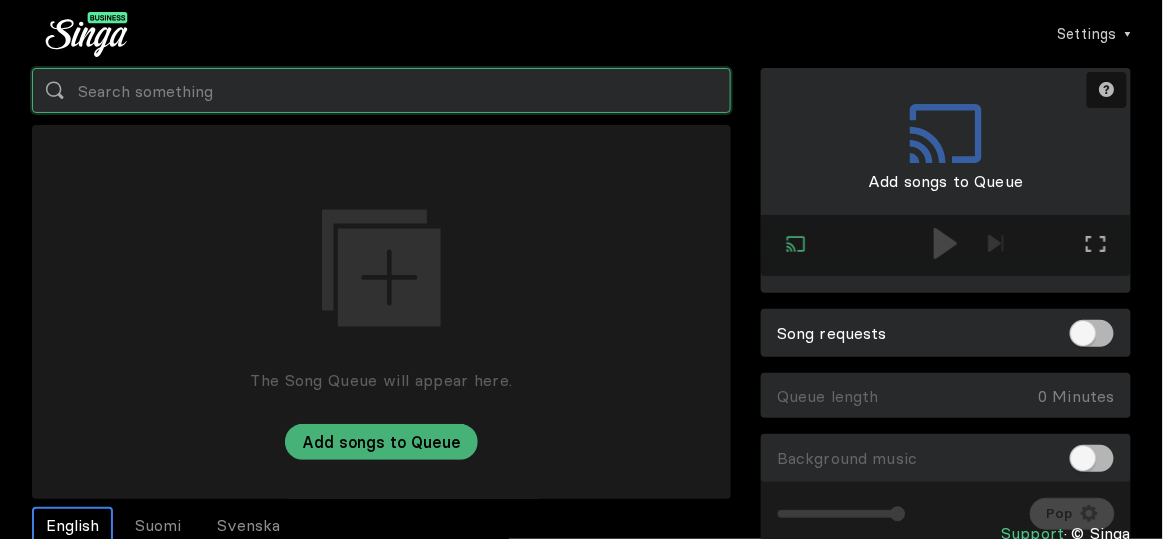 click at bounding box center [381, 90] 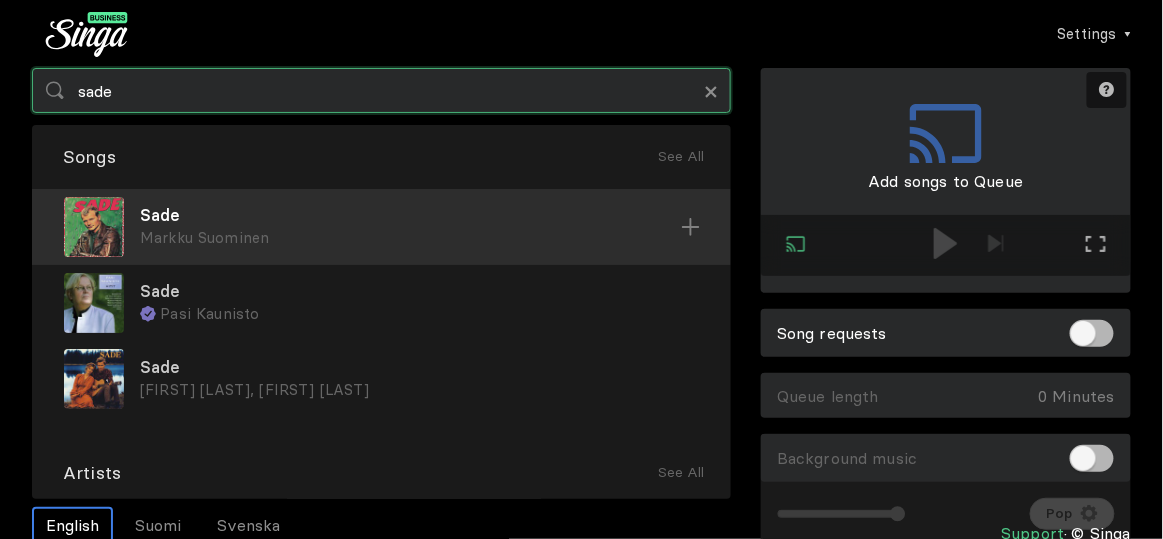type on "sade" 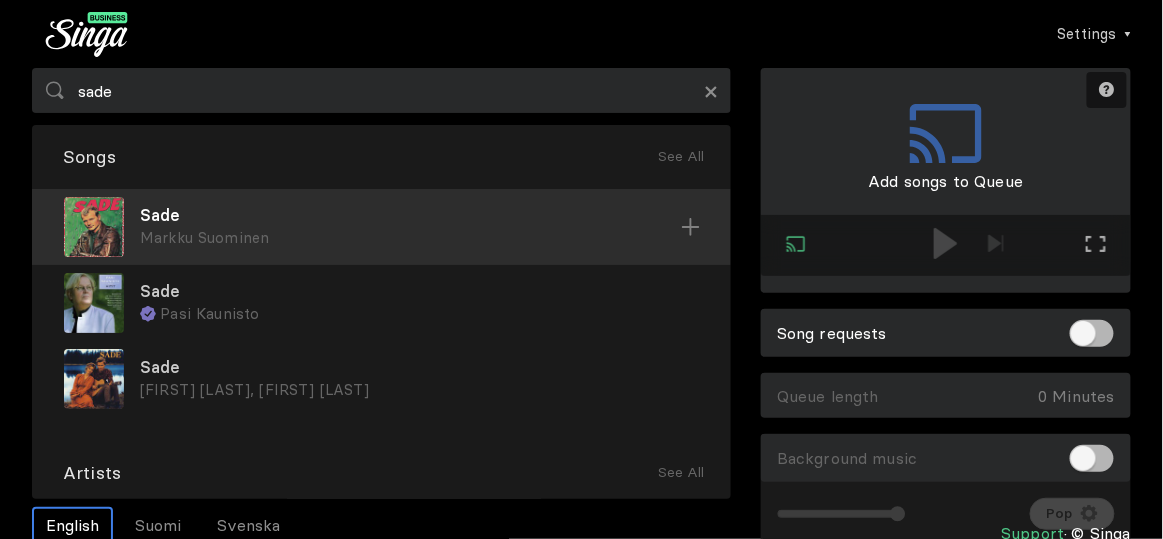 click on "Markku Suominen" at bounding box center [410, 238] 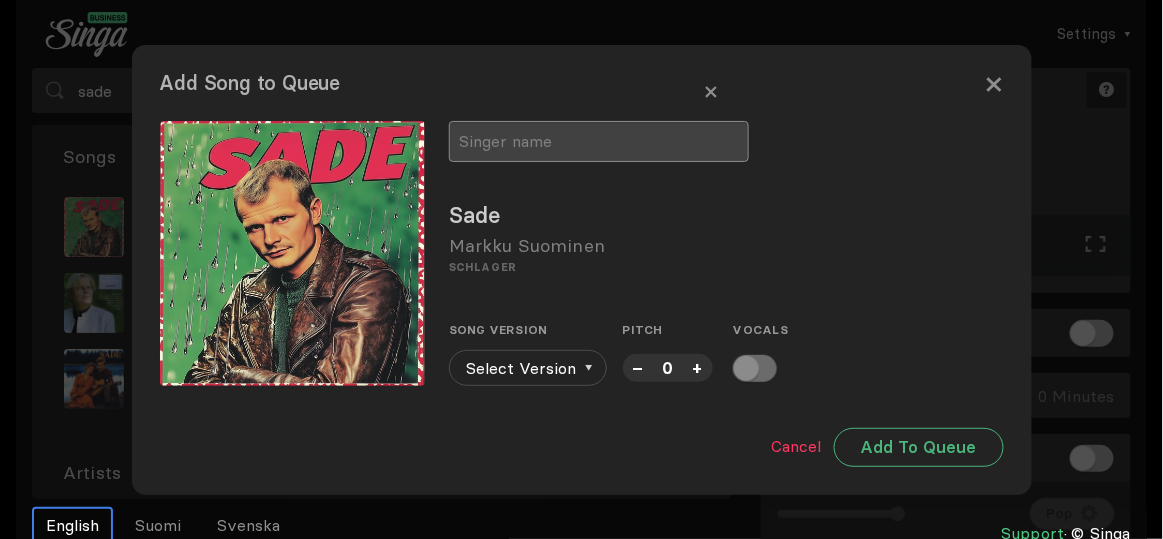 click at bounding box center [599, 141] 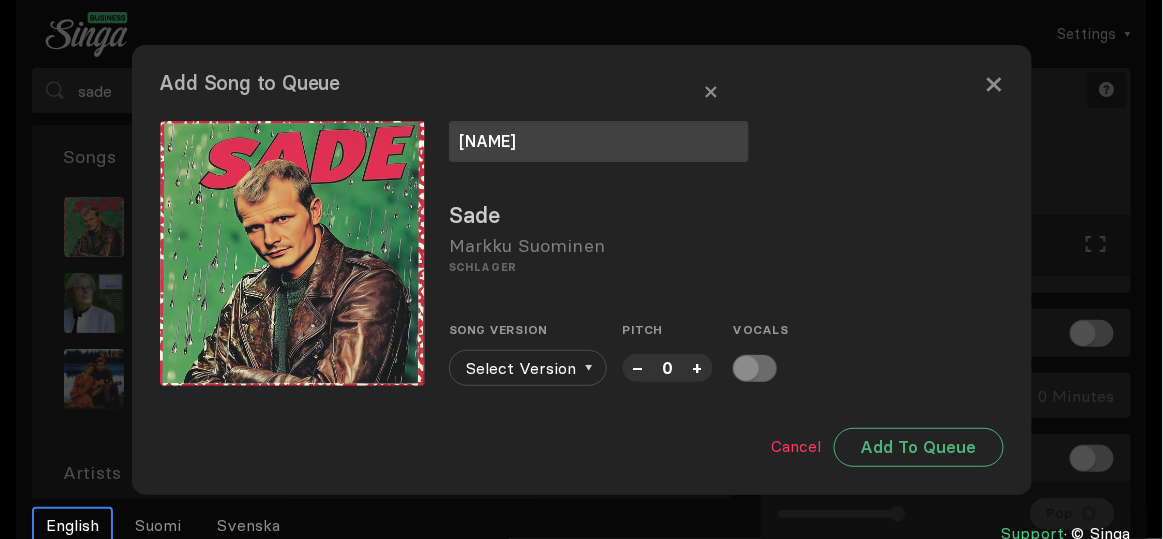 type on "[NAME]" 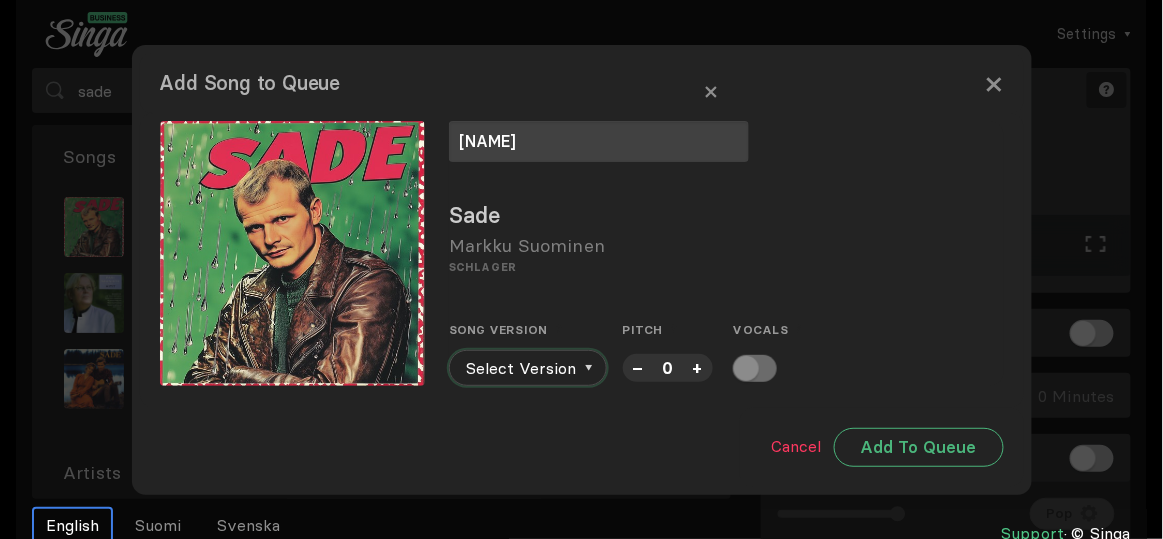 click at bounding box center (588, 368) 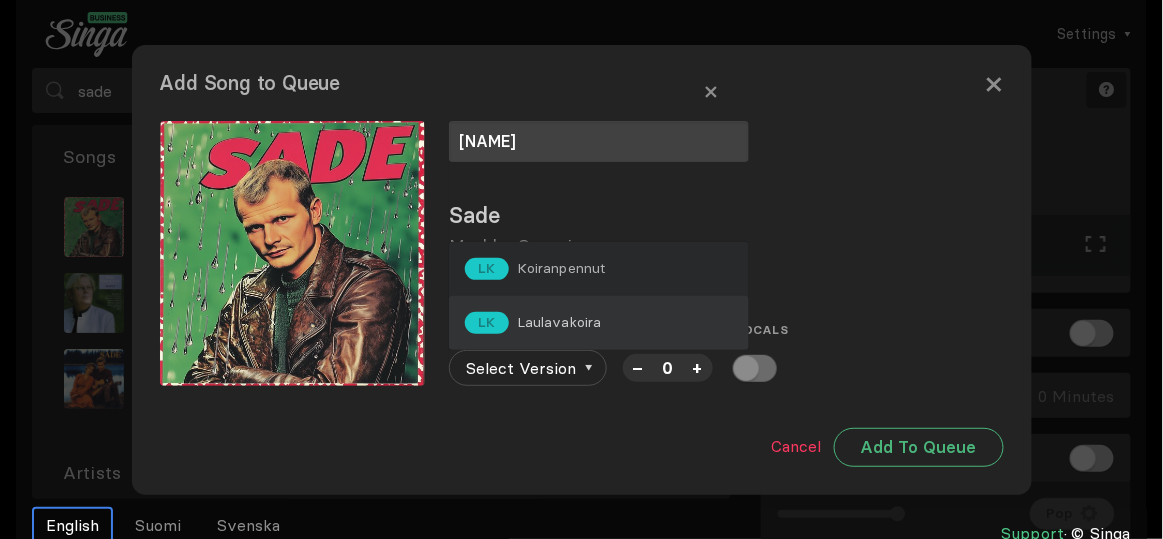 click on "LK Laulavakoira" at bounding box center [599, 323] 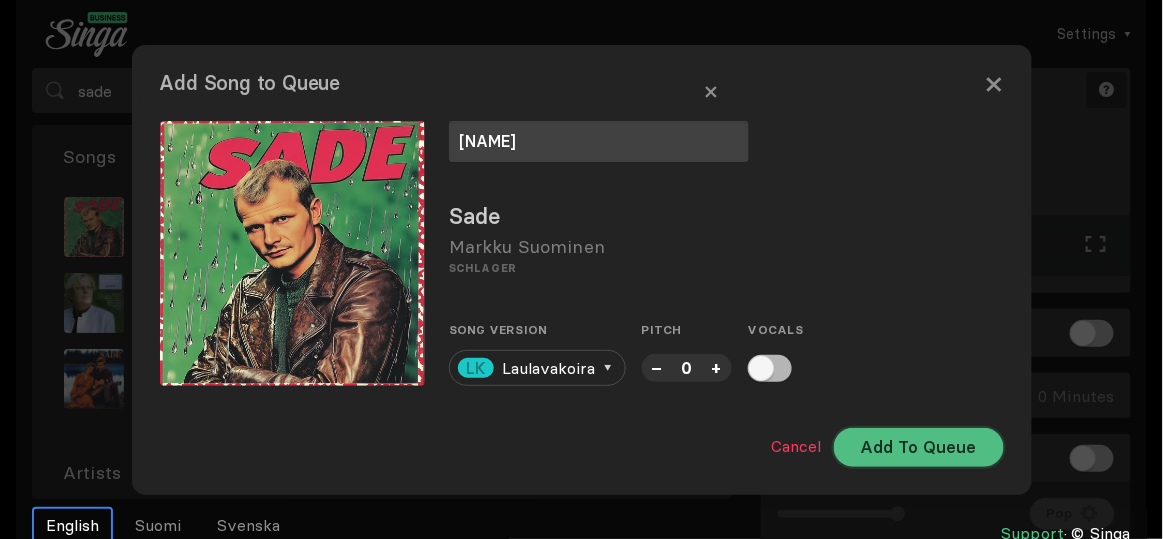 click on "Add To Queue" at bounding box center (919, 447) 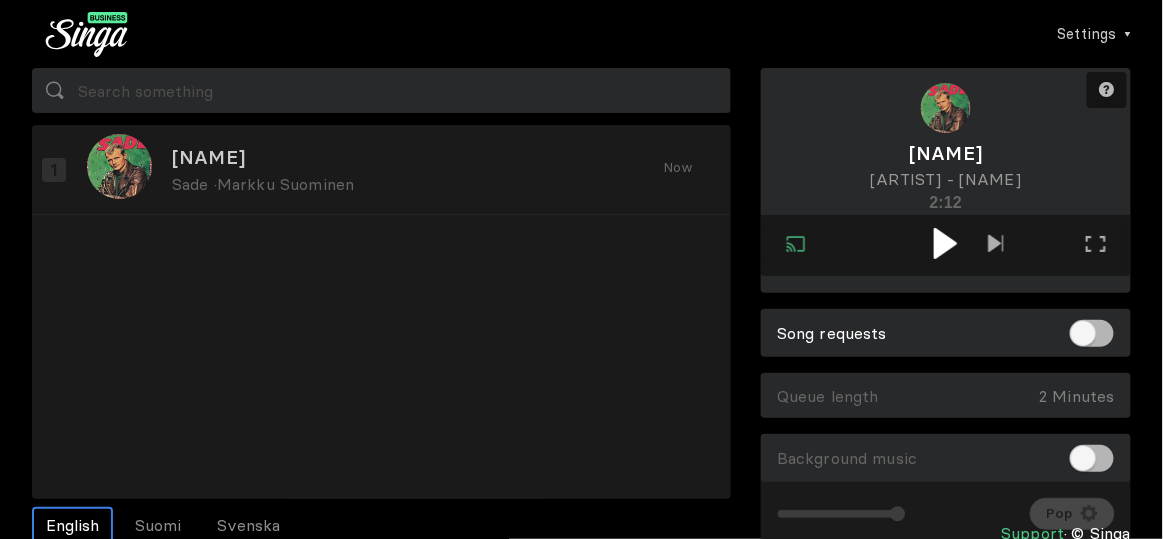 click at bounding box center (946, 243) 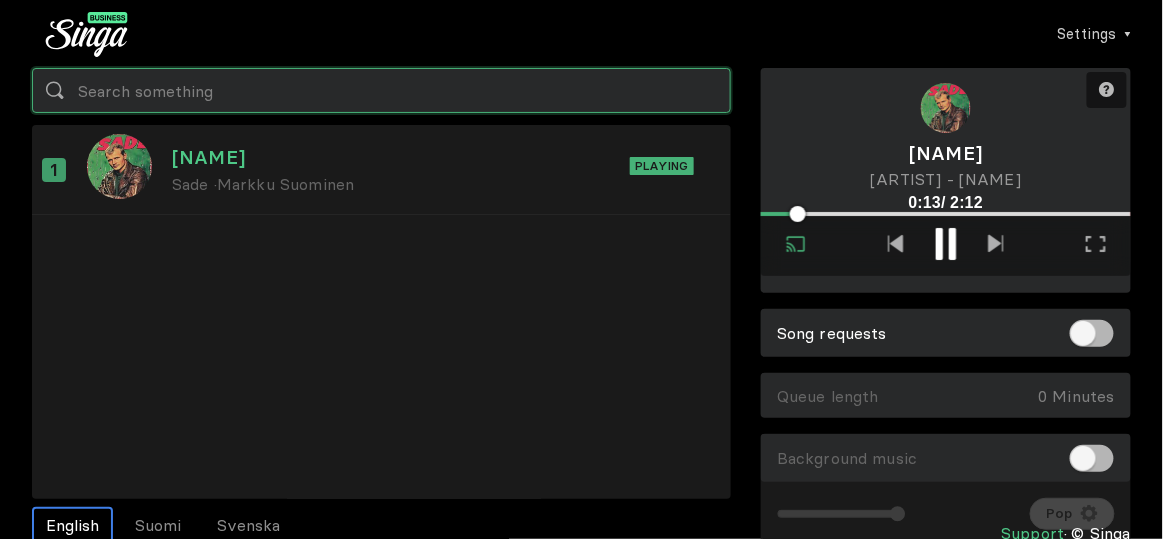 click at bounding box center [381, 90] 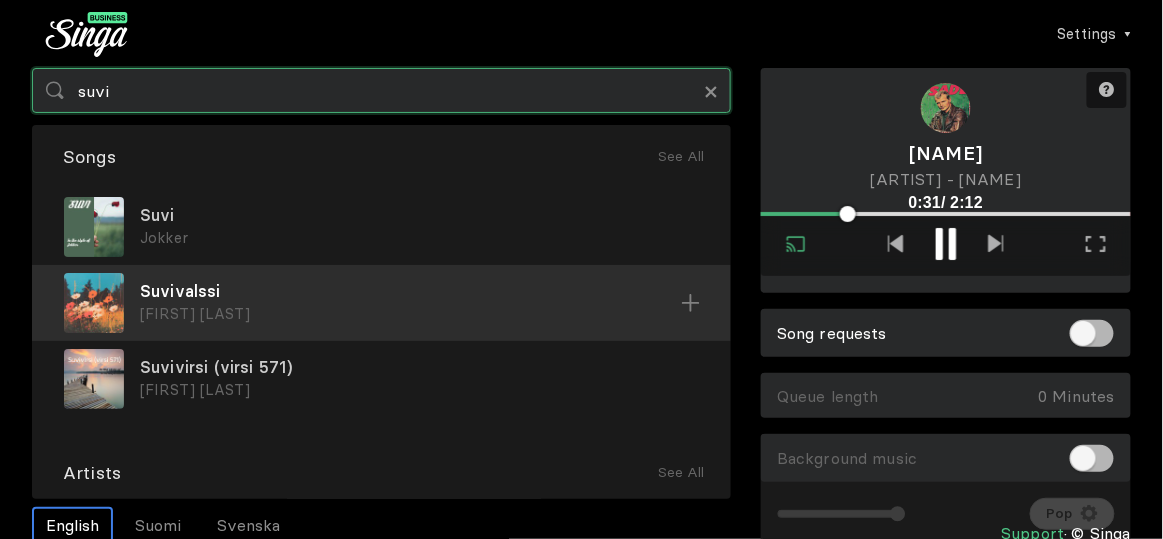 type on "suvi" 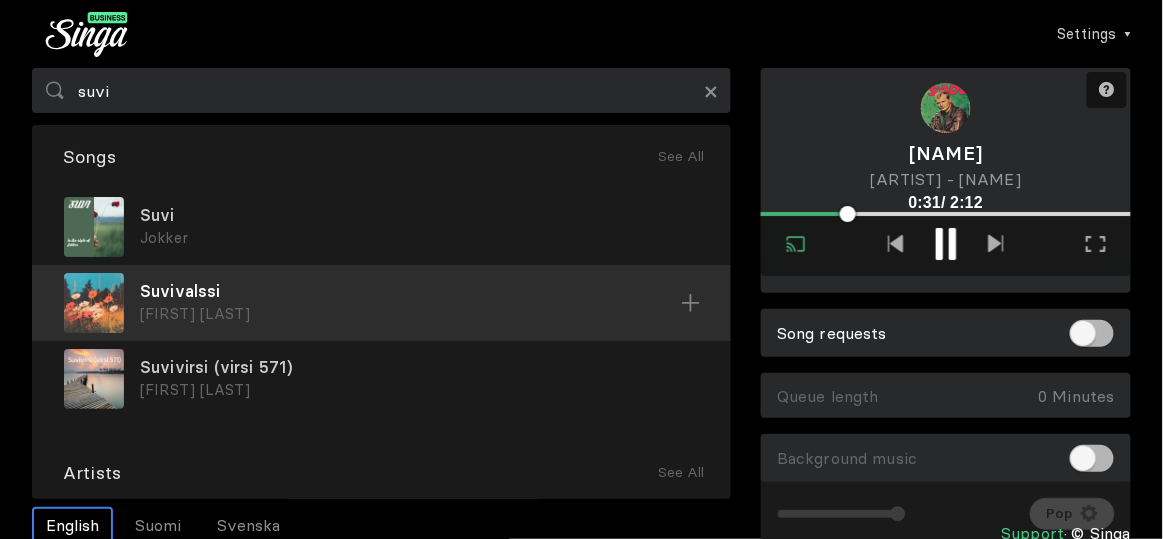 click on "[FIRST] [LAST]" at bounding box center (419, 238) 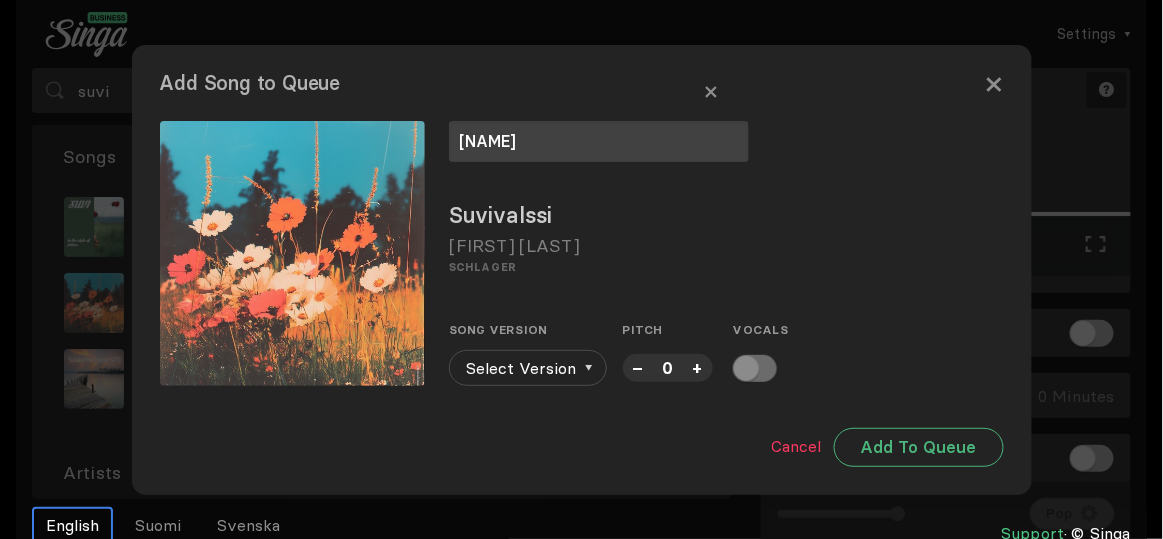 type on "[NAME]" 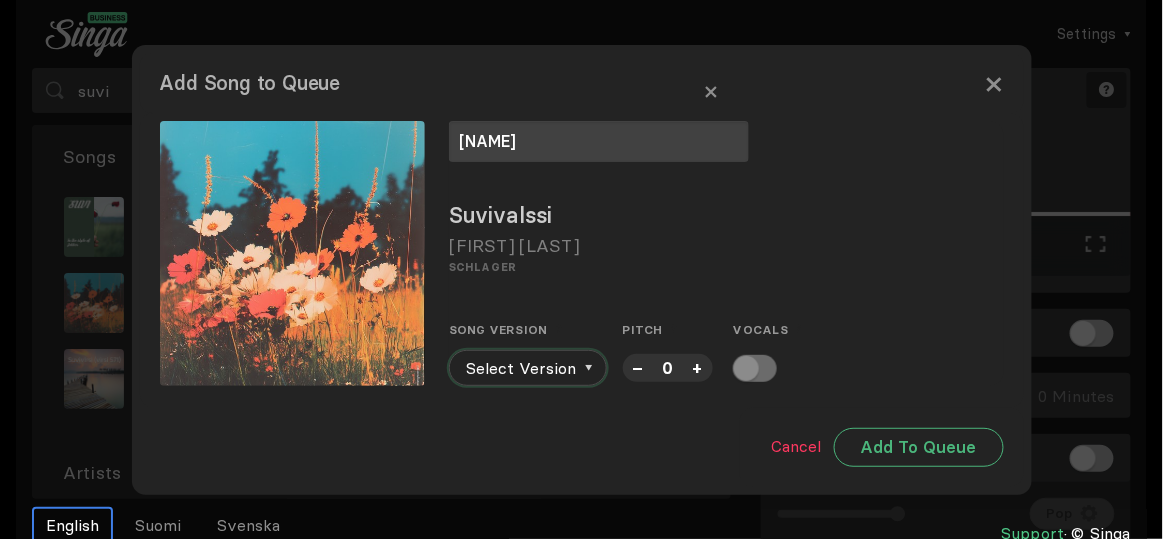 click at bounding box center [589, 368] 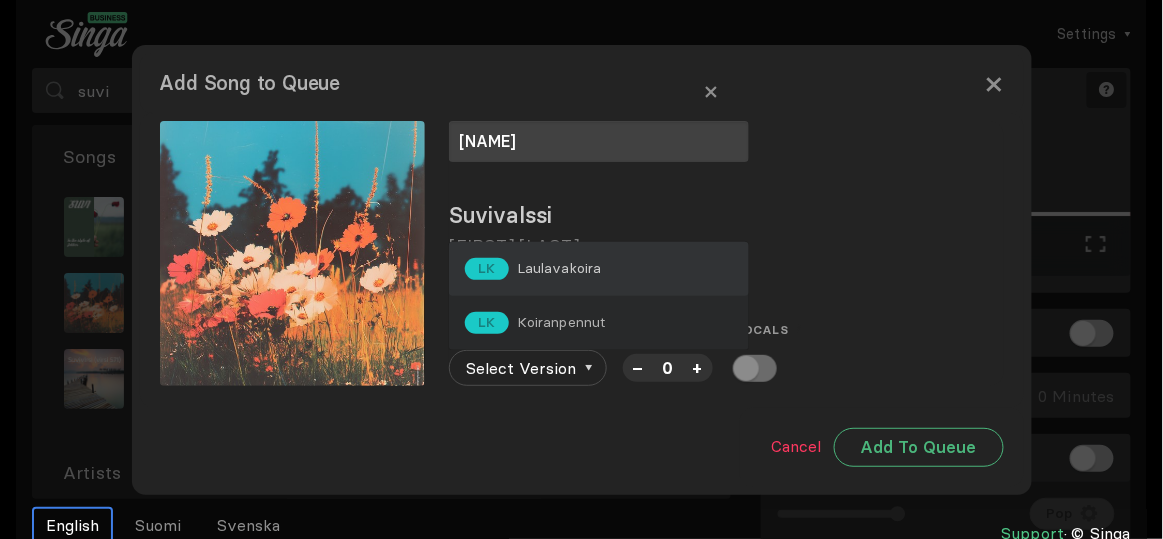 click on "LK Laulavakoira" at bounding box center (533, 269) 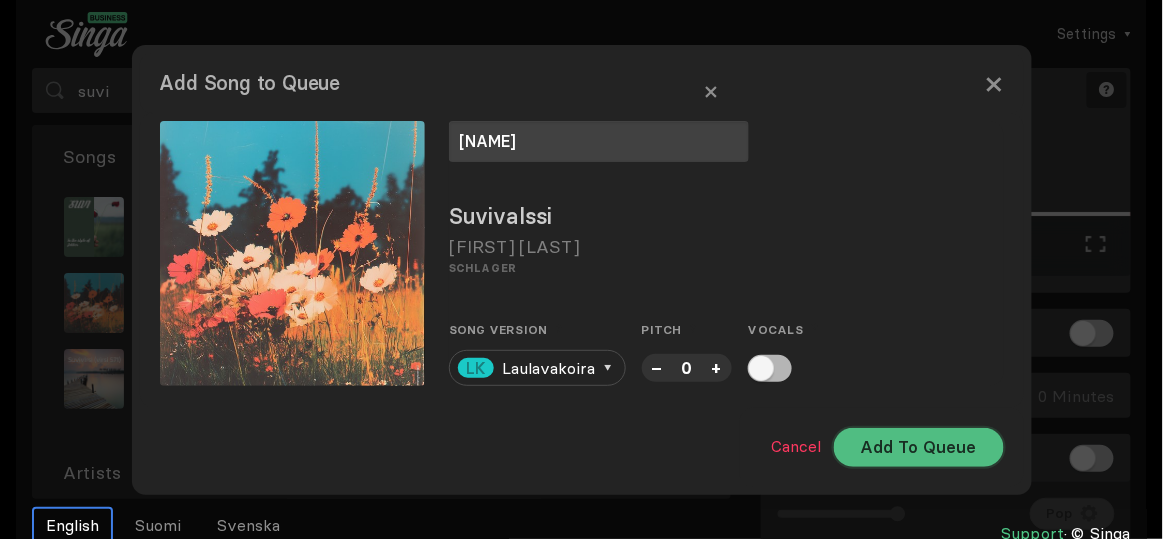 click on "Add To Queue" at bounding box center (919, 447) 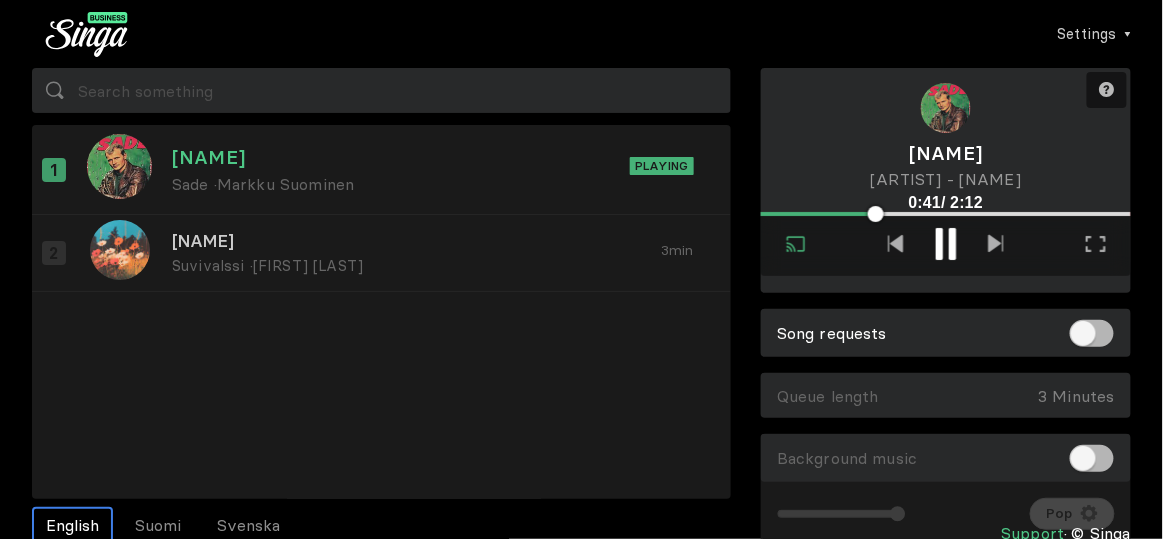 click on "[NAME] ·   [NAME] Playing [NAME] ·   [NAME] 3  min" at bounding box center (381, 332) 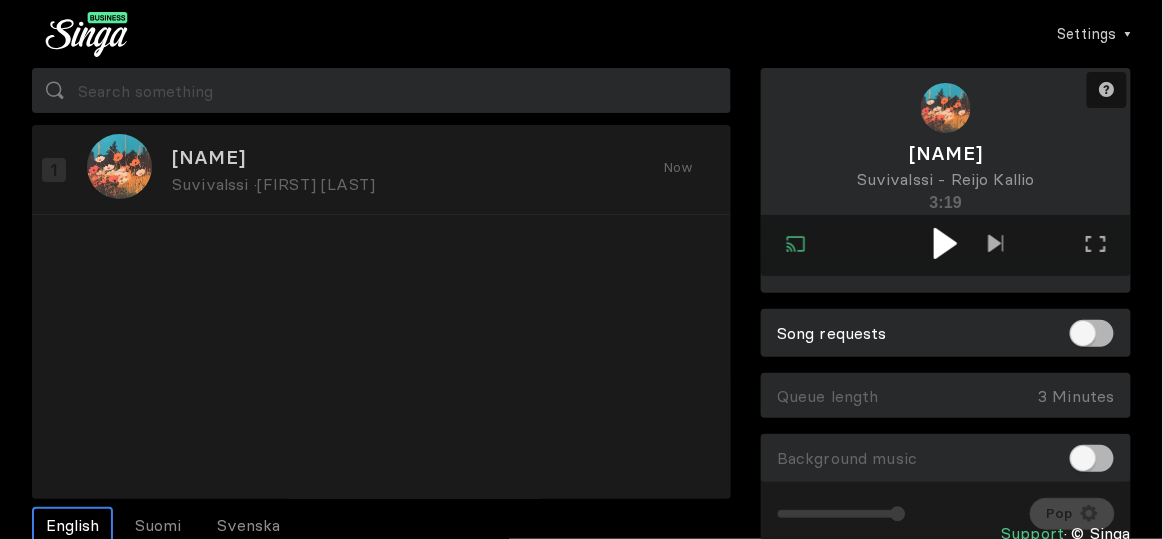 click at bounding box center [945, 243] 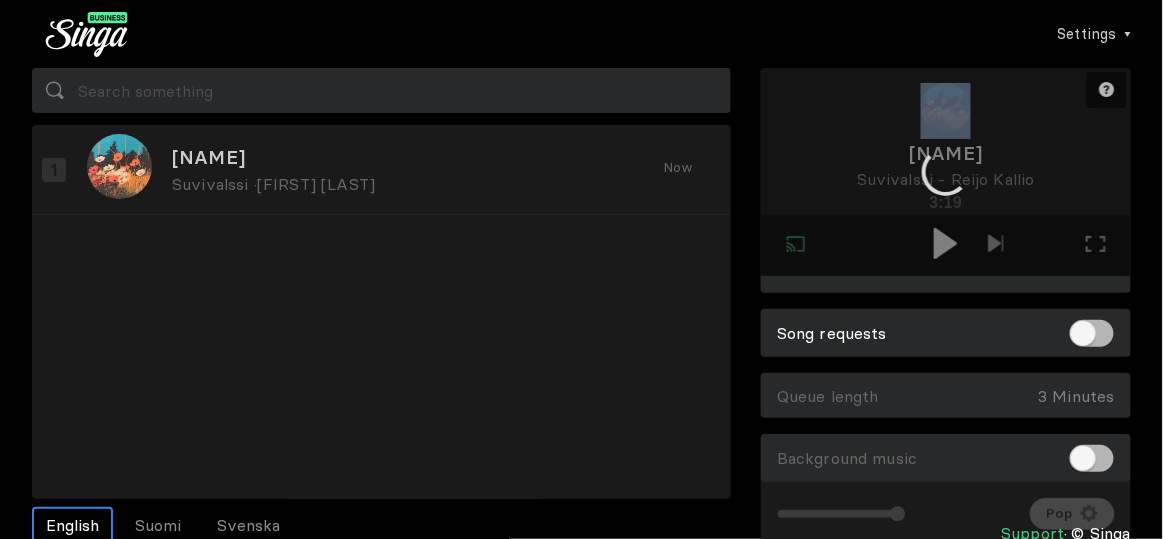 click at bounding box center (946, 172) 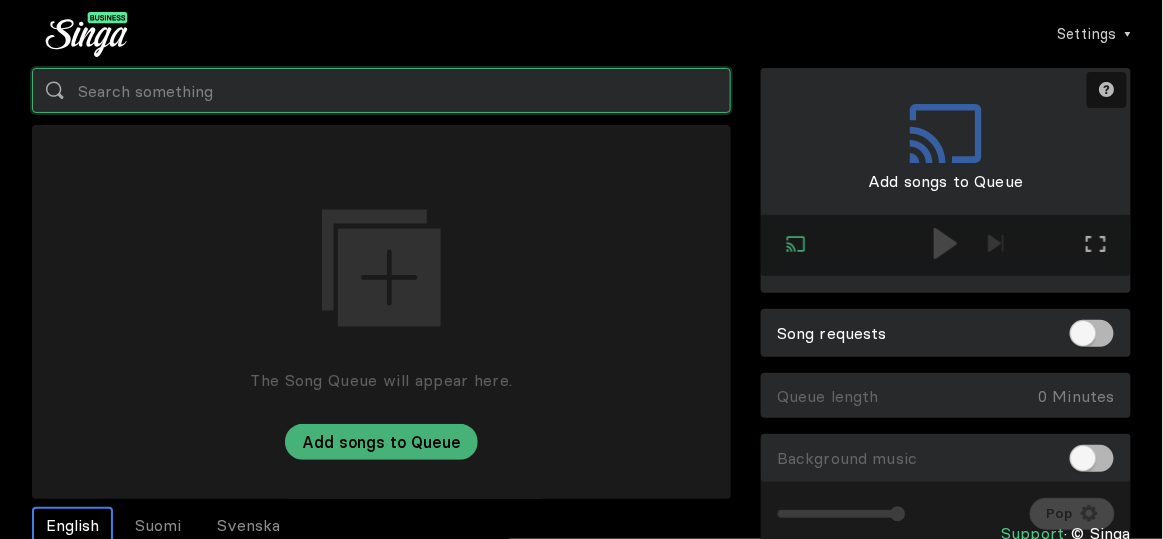 click at bounding box center [381, 90] 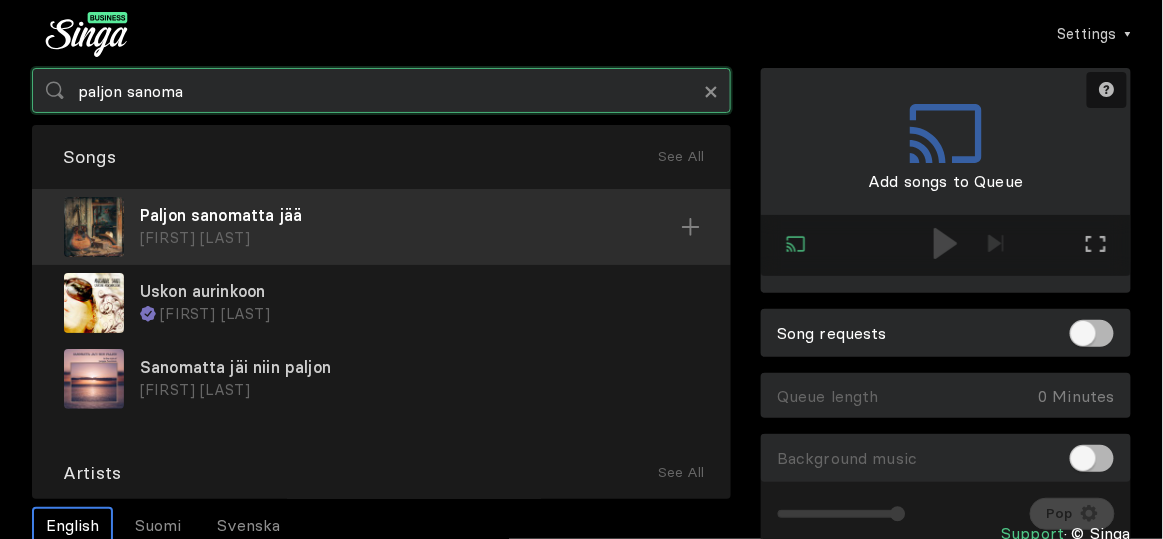 type on "paljon sanoma" 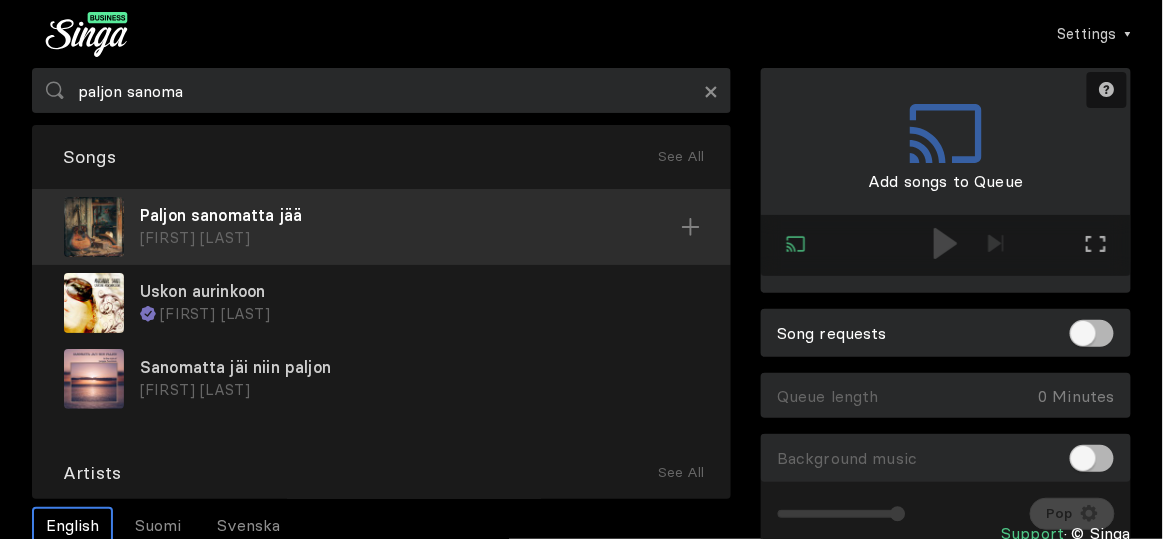 click on "Paljon sanomatta jää" at bounding box center (410, 215) 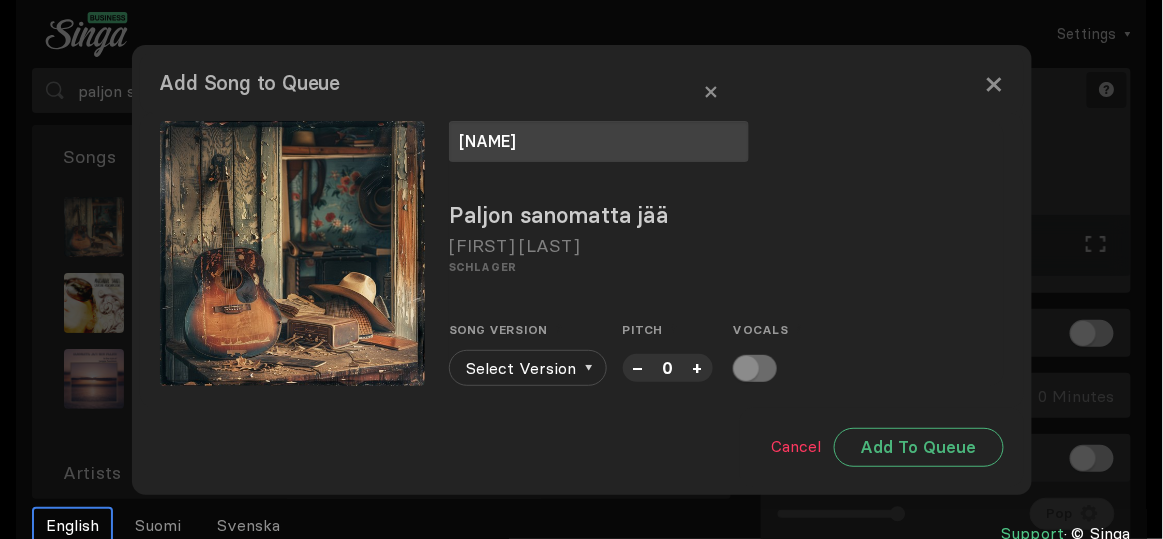 type on "[NAME]" 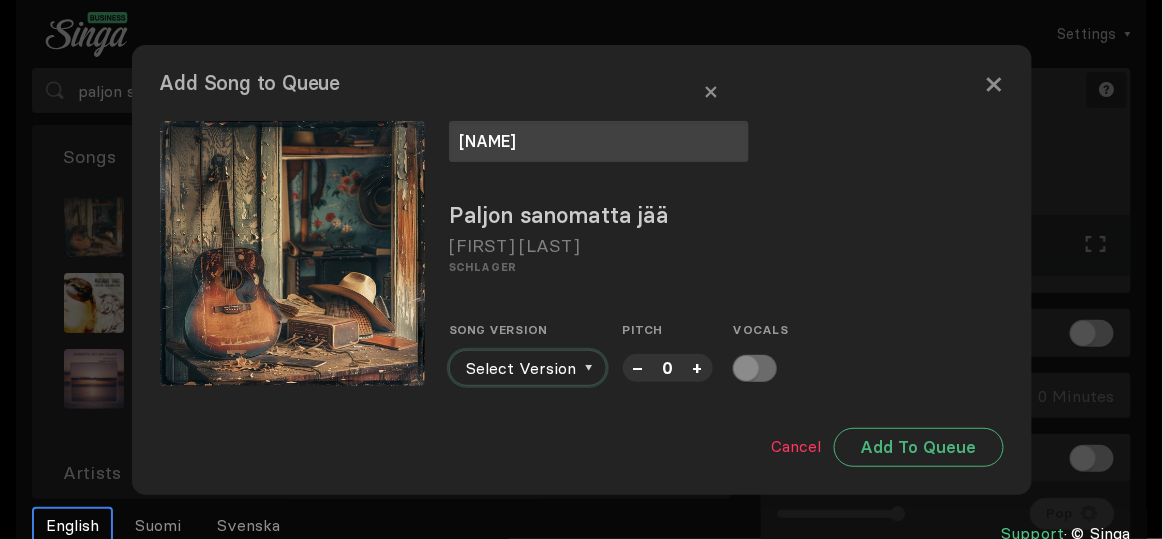 click on "Select Version" at bounding box center (528, 368) 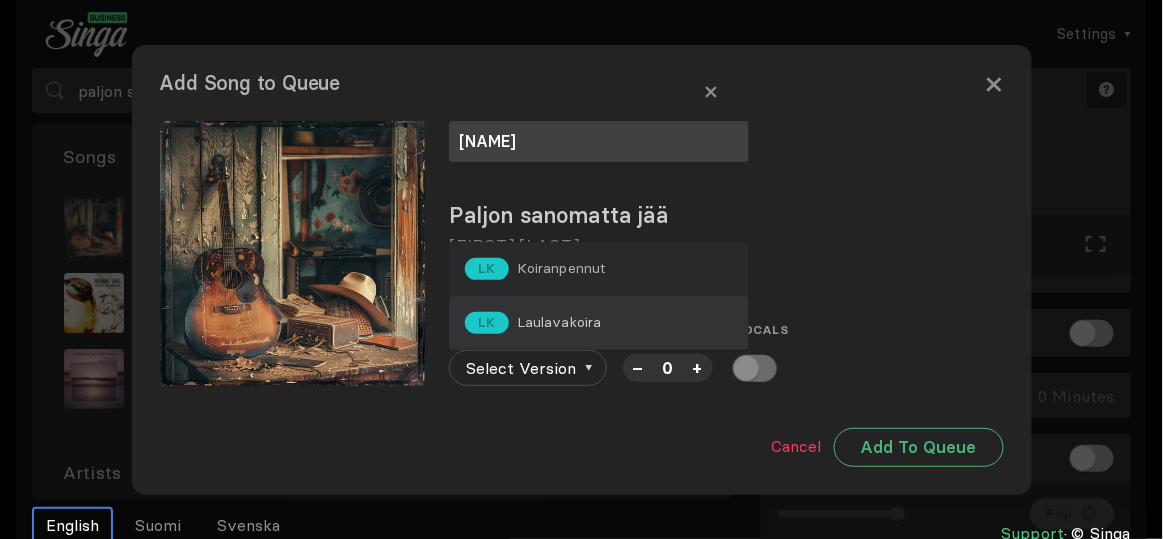 click on "Laulavakoira" at bounding box center (561, 268) 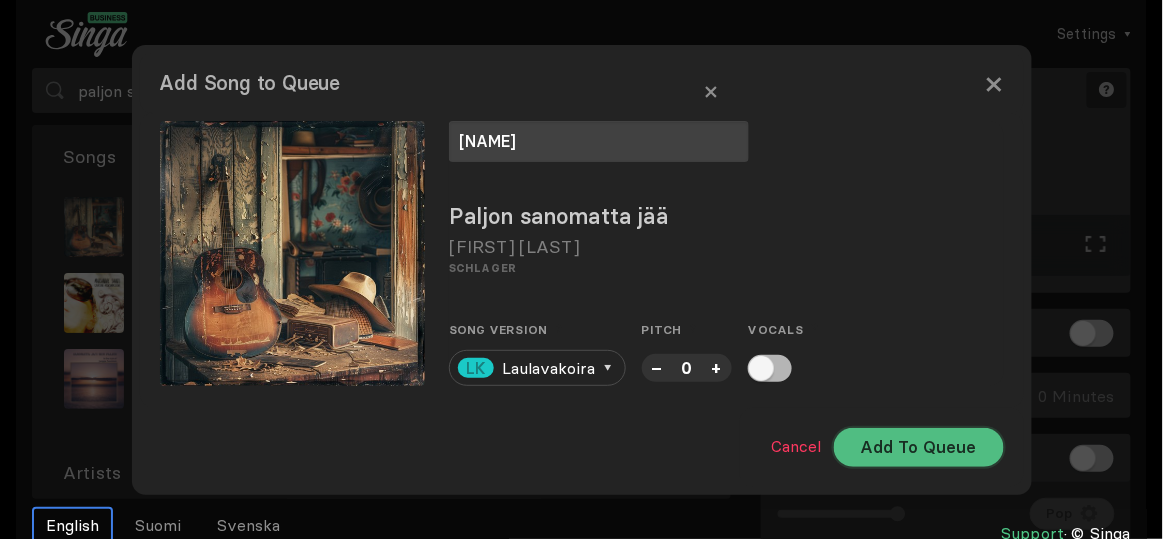 click on "Add To Queue" at bounding box center [919, 447] 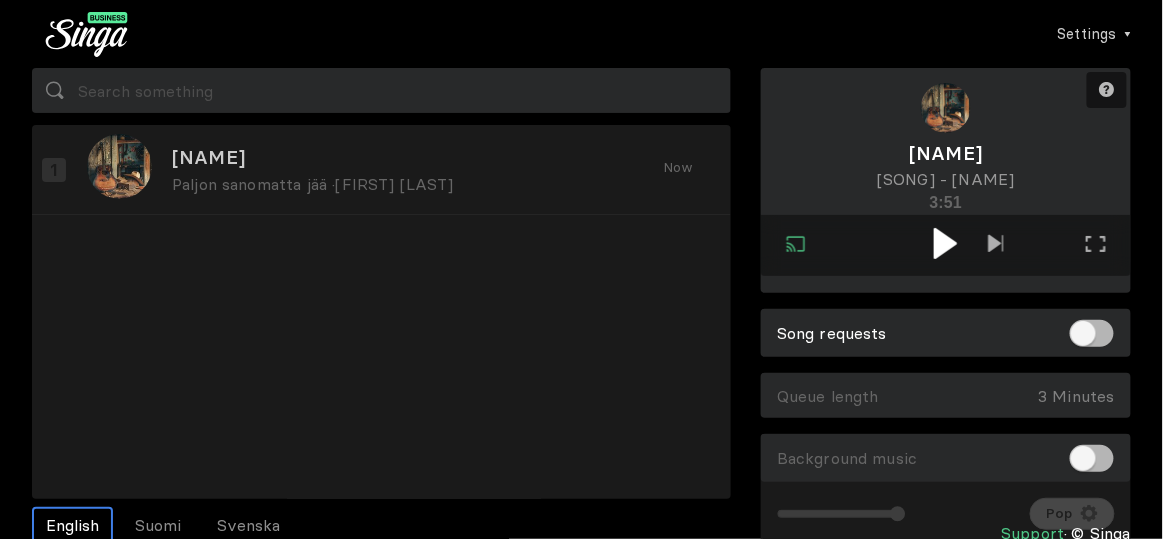 click at bounding box center (946, 243) 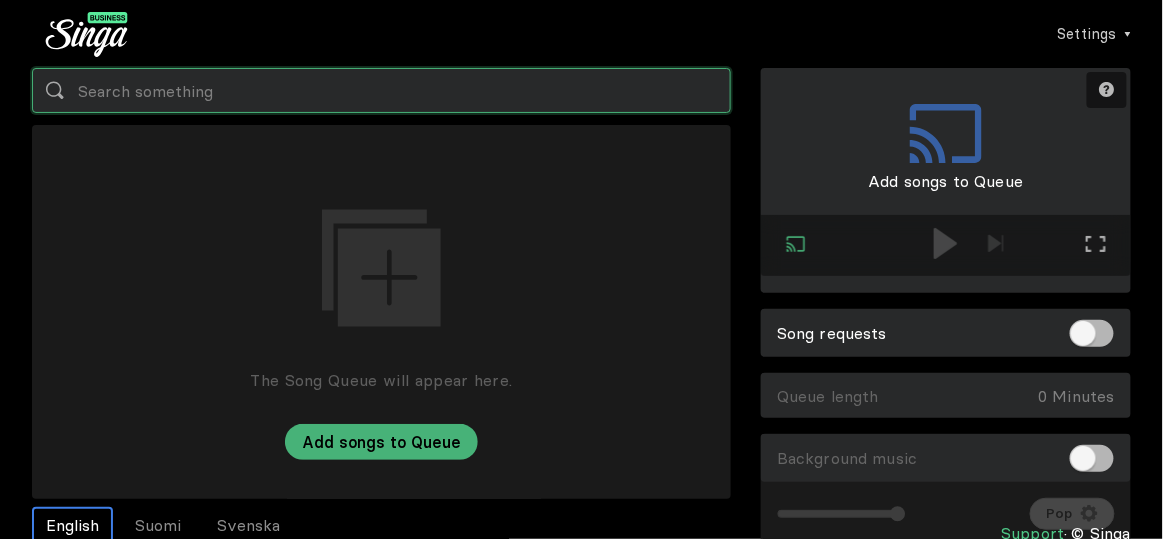 click at bounding box center [381, 90] 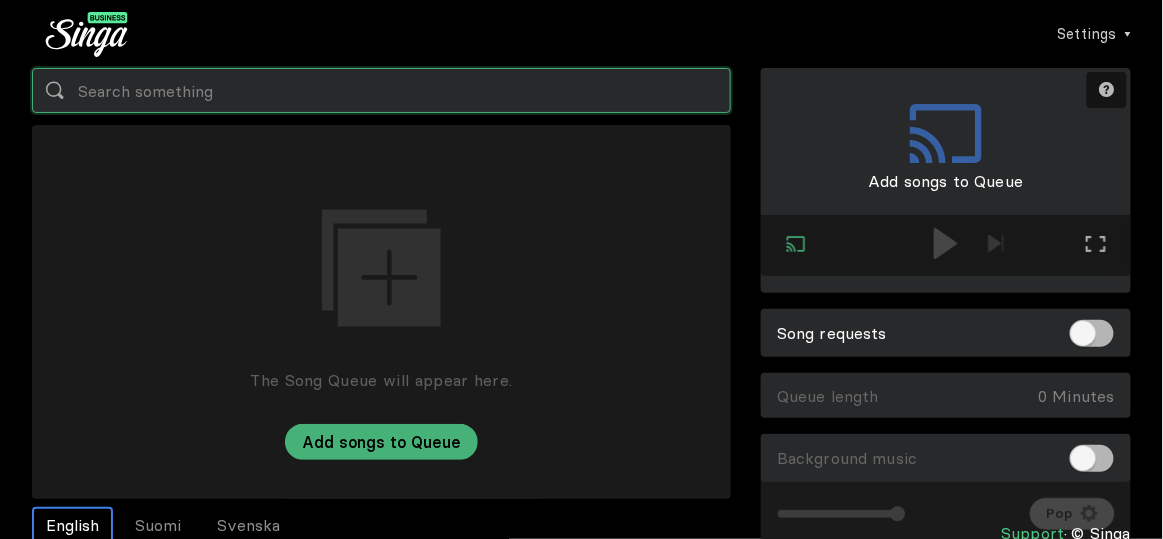 click at bounding box center [381, 90] 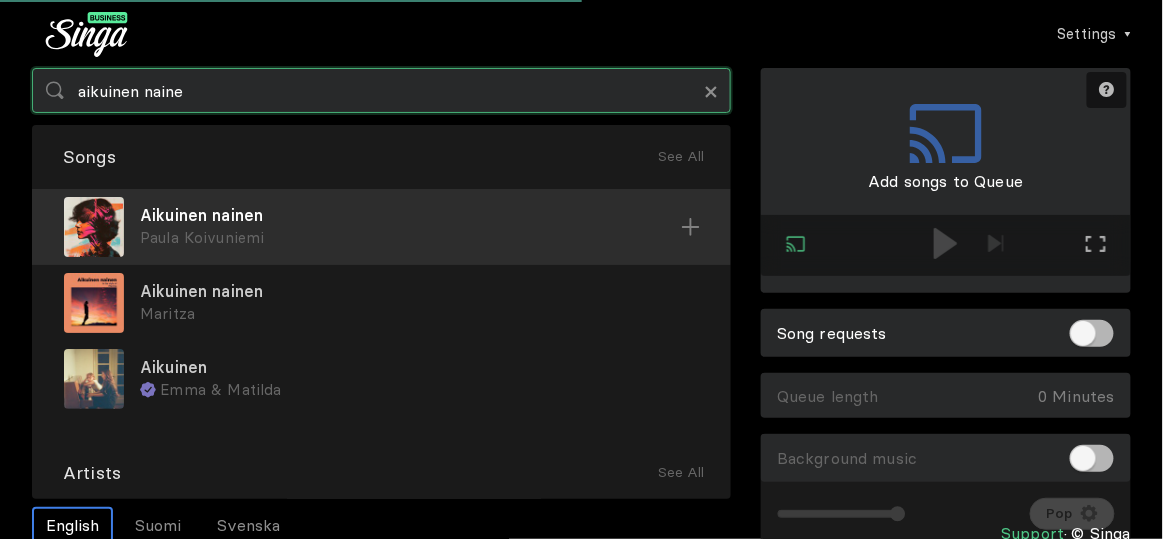 type on "aikuinen naine" 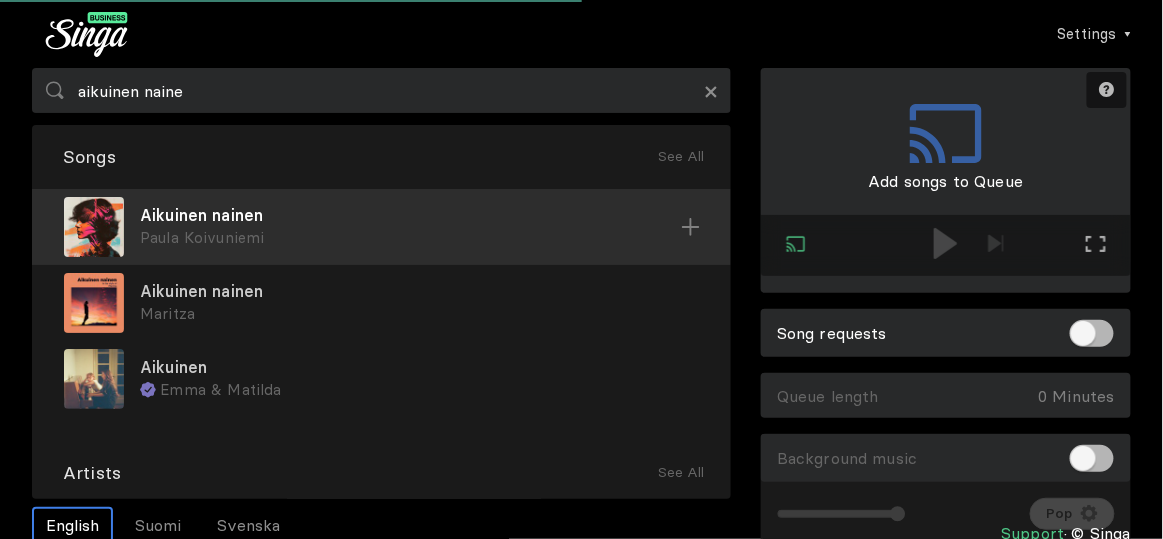 click on "Aikuinen nainen" at bounding box center (410, 215) 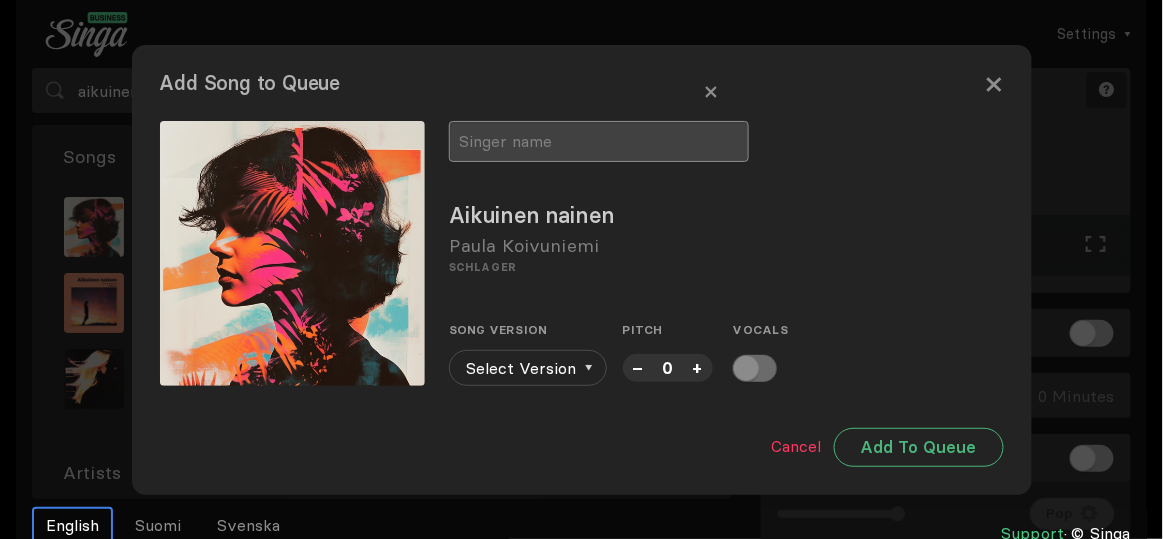 click at bounding box center (599, 141) 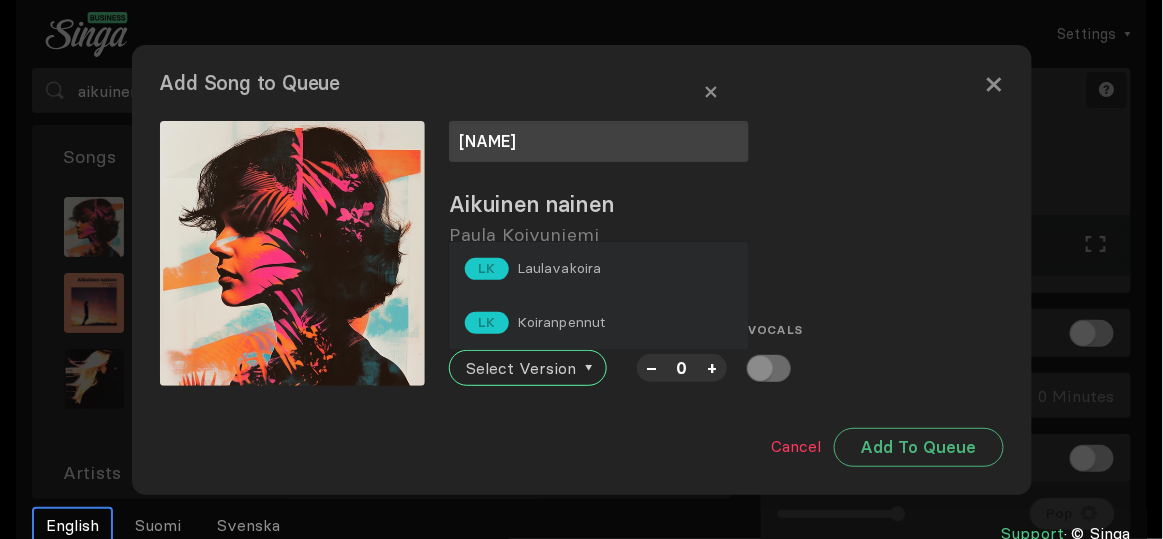 type on "[NAME]" 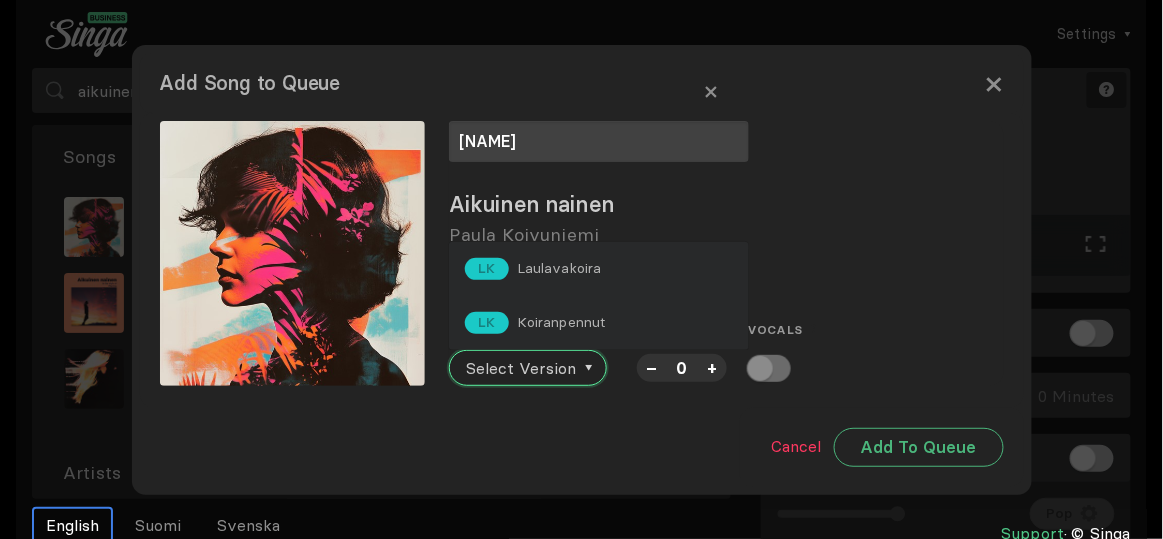 click on "Select Version" at bounding box center (521, 368) 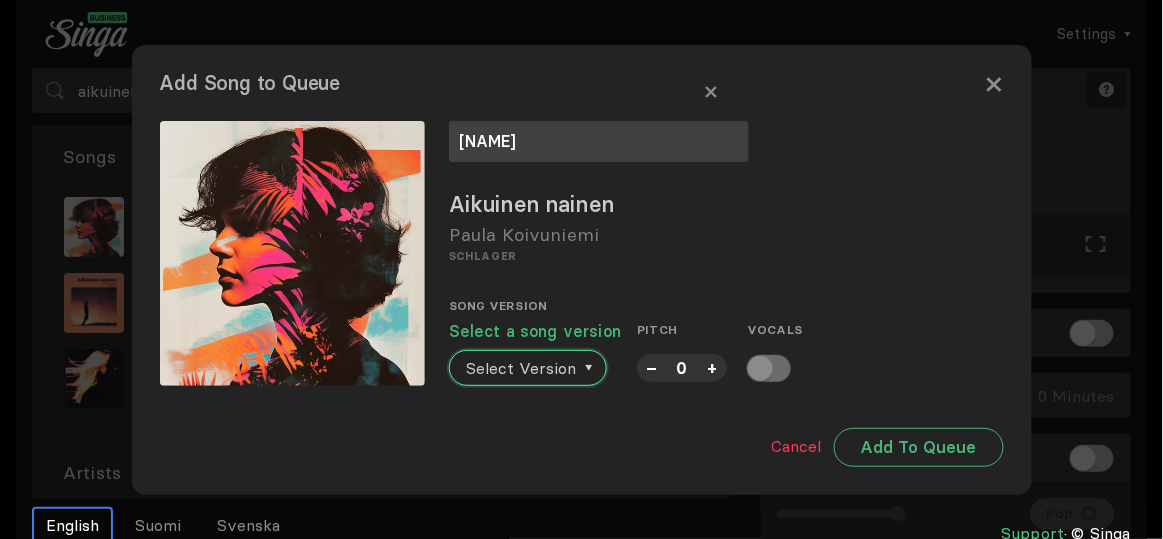 click on "Select Version" at bounding box center [521, 368] 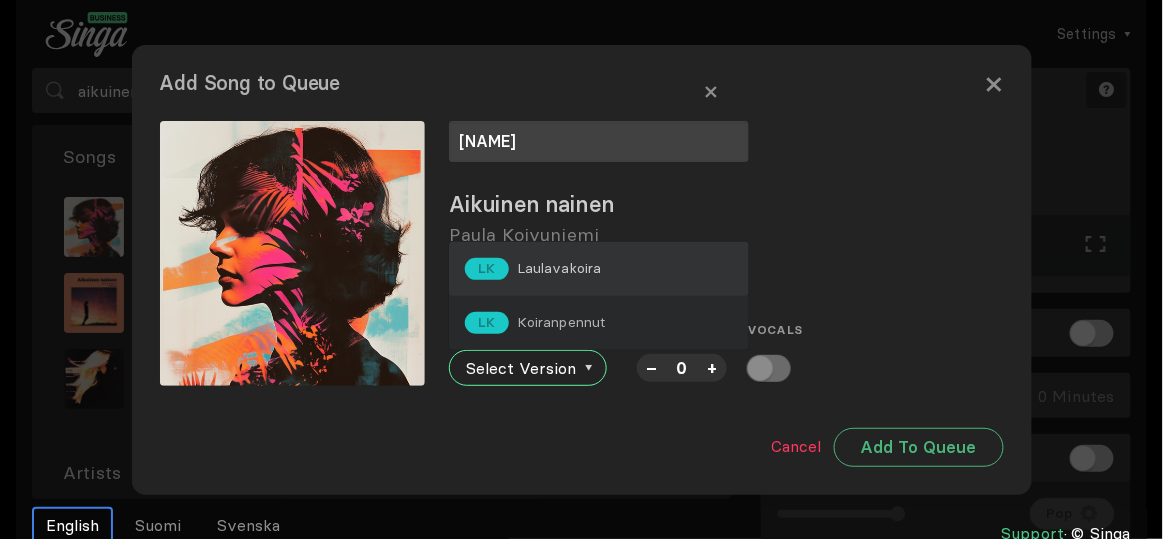 click on "Laulavakoira" at bounding box center [559, 268] 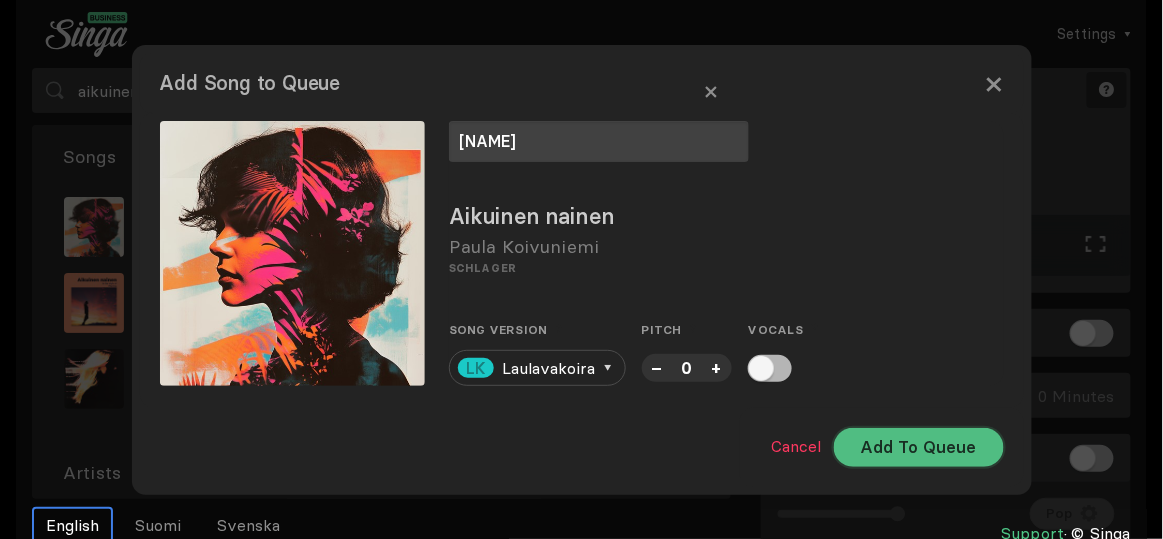 click on "Add To Queue" at bounding box center (919, 447) 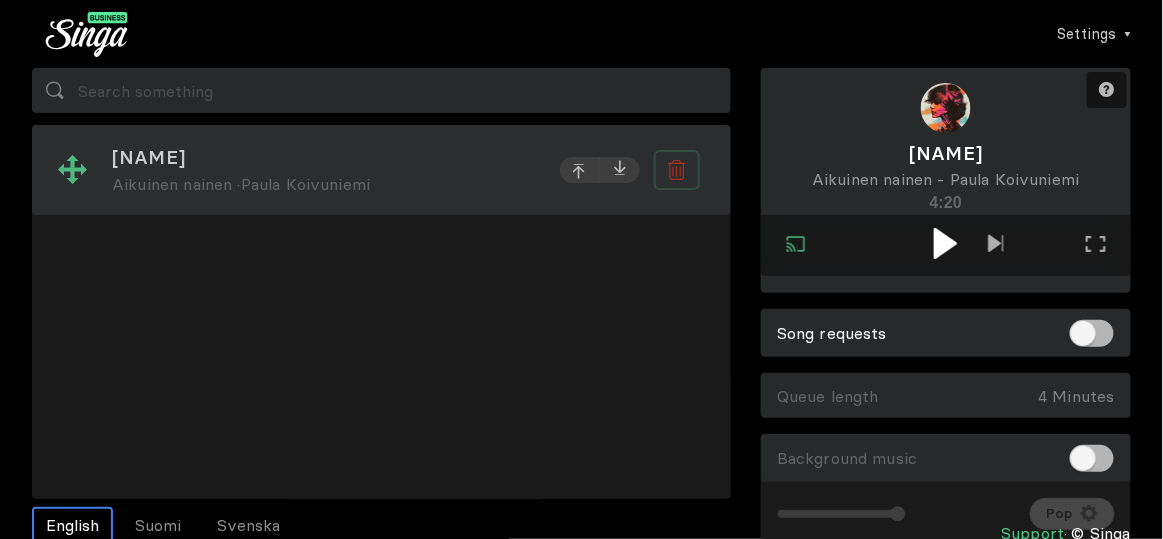 click at bounding box center (677, 170) 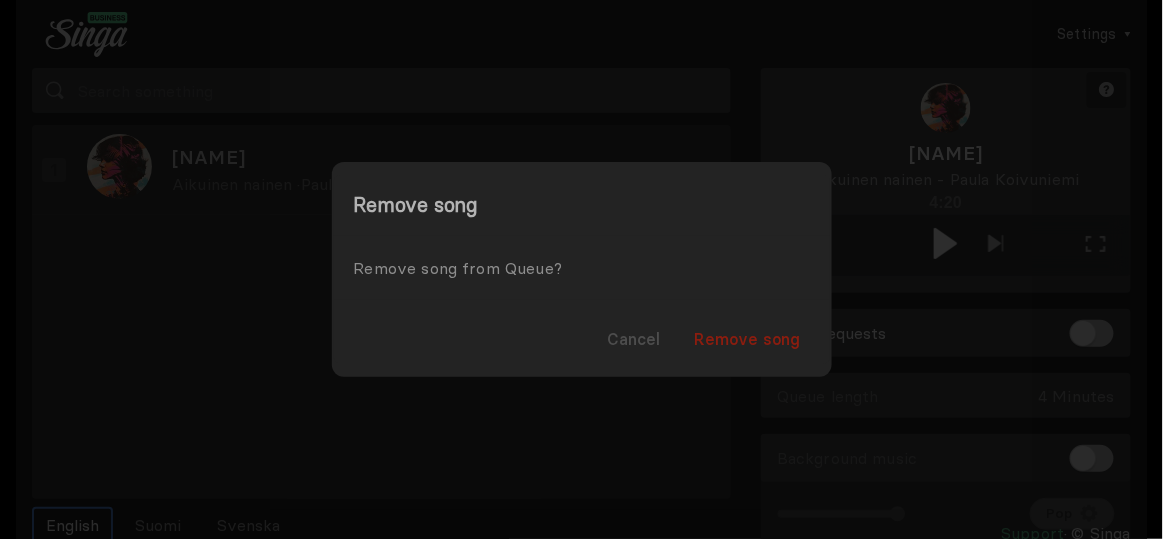 click on "Remove song" at bounding box center [748, 339] 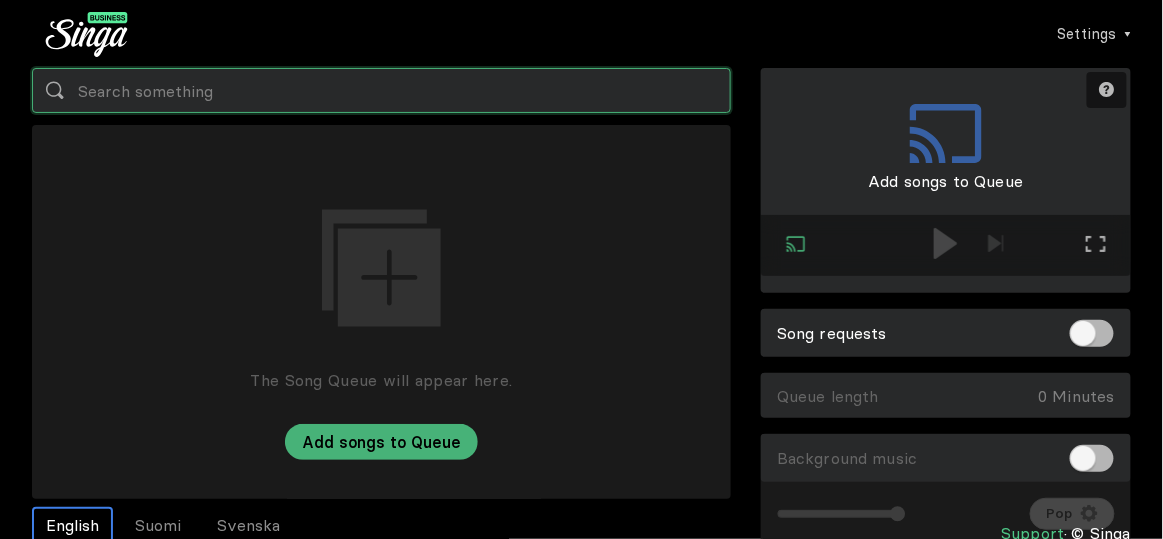 click at bounding box center [381, 90] 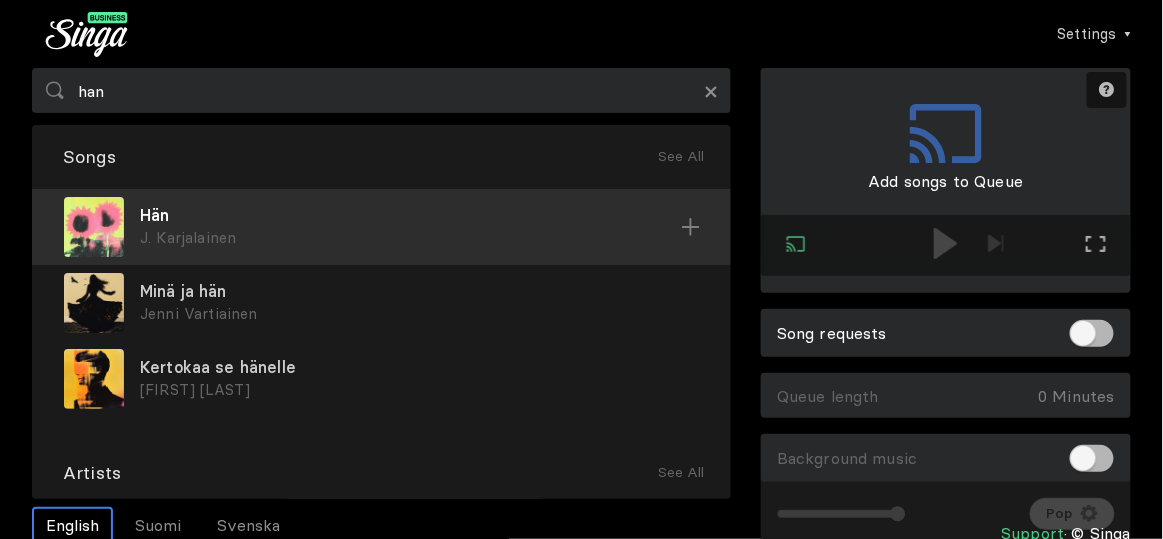 click on "J. Karjalainen" at bounding box center (410, 238) 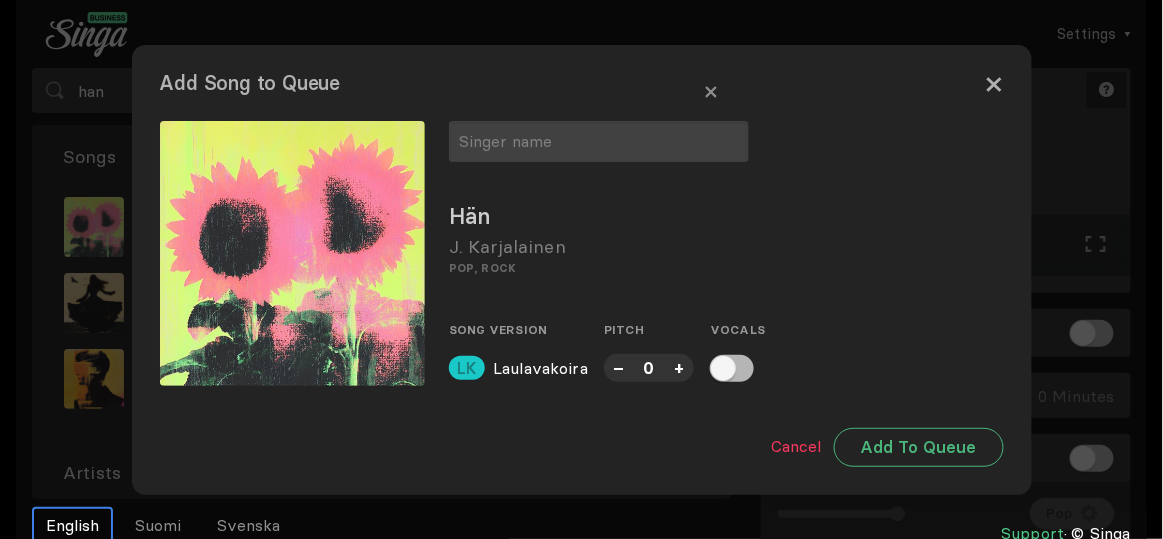 click on "×" at bounding box center [994, 83] 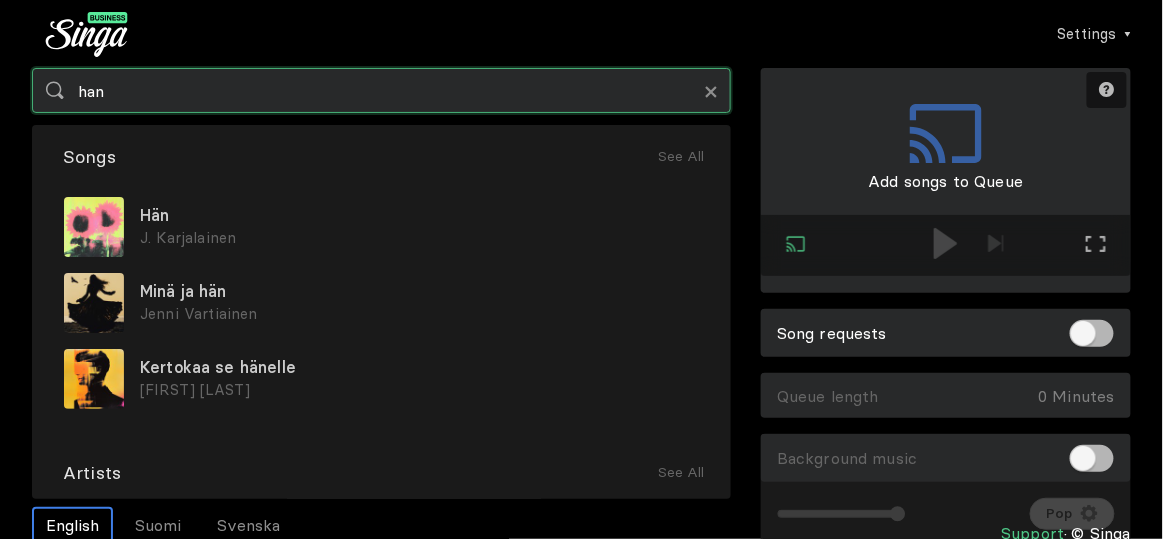 click on "han" at bounding box center (381, 90) 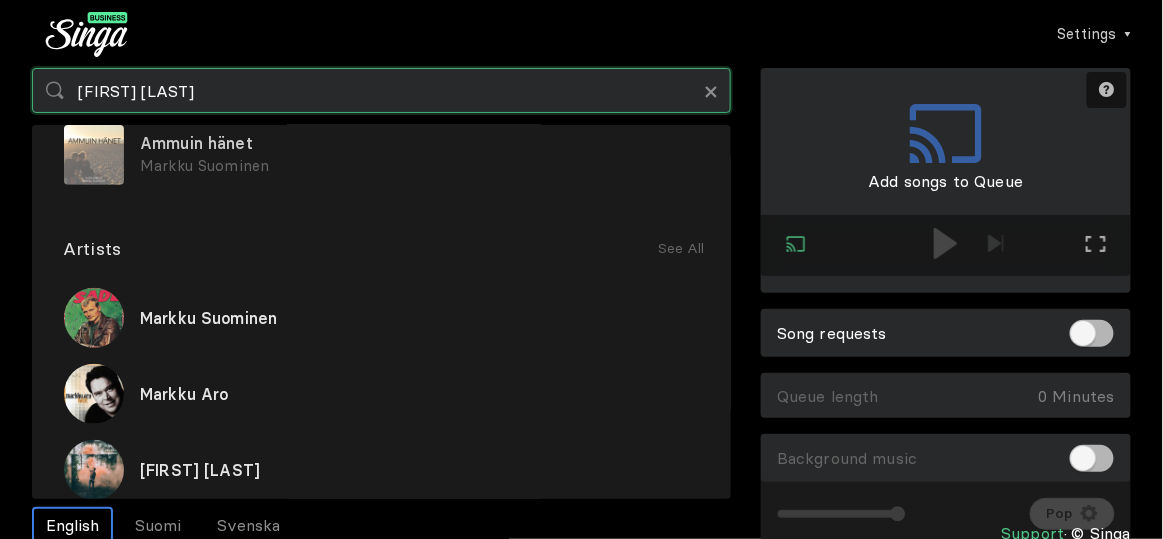 scroll, scrollTop: 219, scrollLeft: 0, axis: vertical 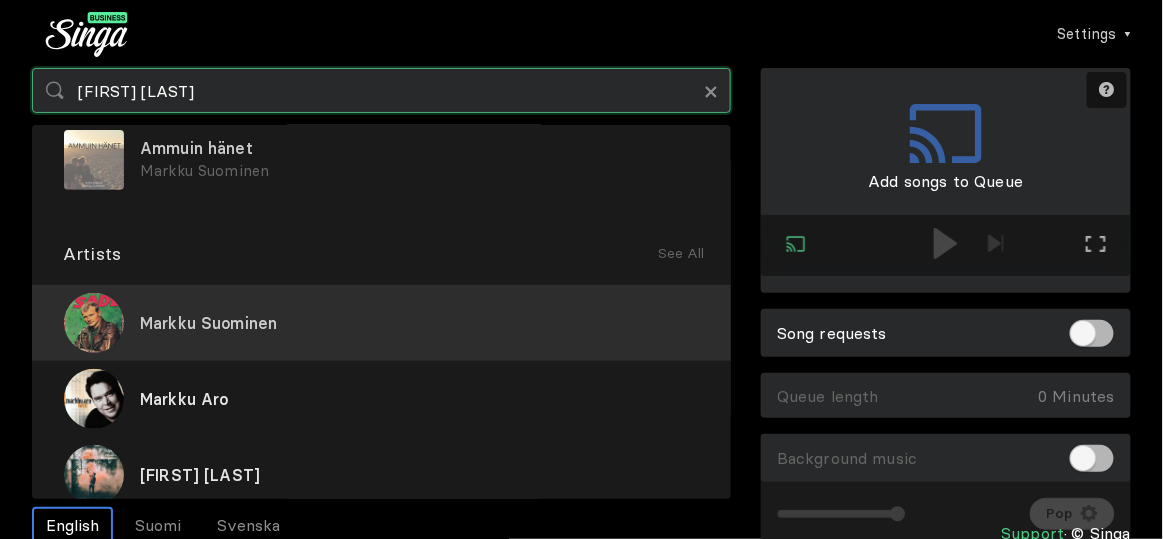 type on "[FIRST] [LAST]" 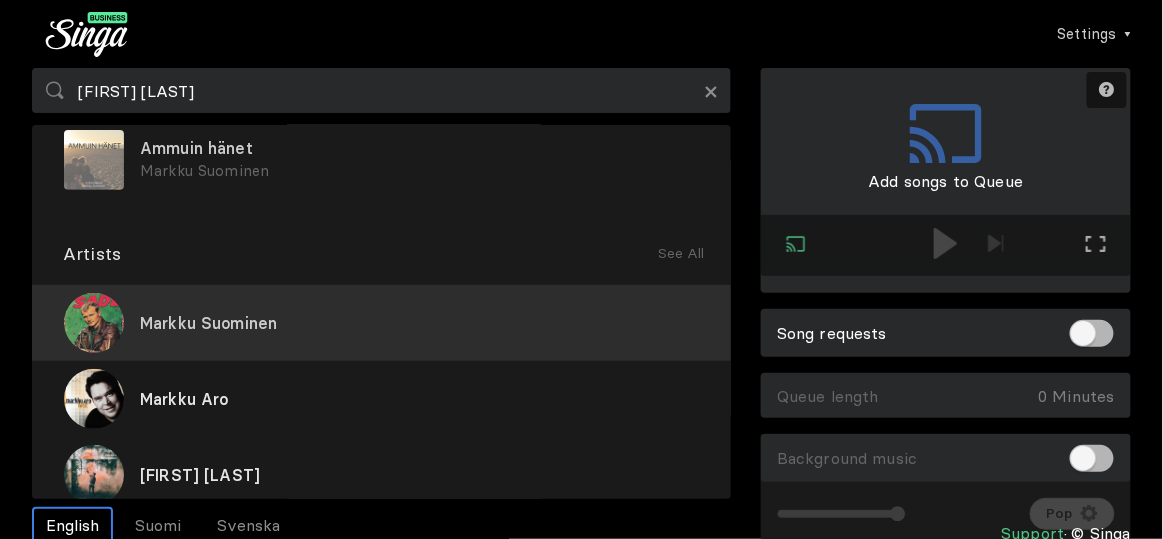 click on "Markku Suominen" at bounding box center [381, 323] 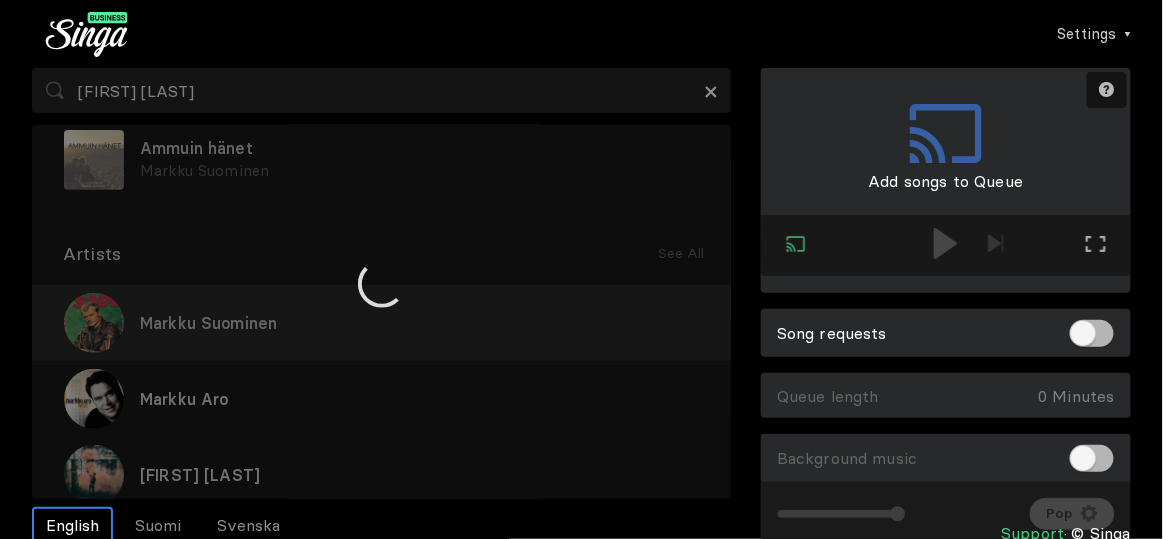 scroll, scrollTop: 0, scrollLeft: 0, axis: both 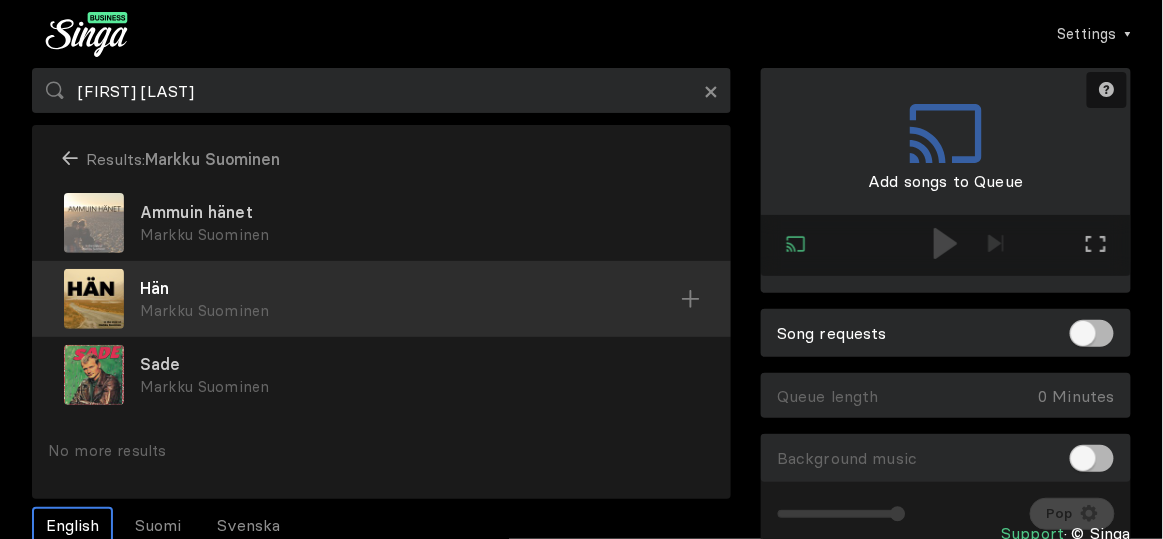 click on "Markku Suominen" at bounding box center (419, 235) 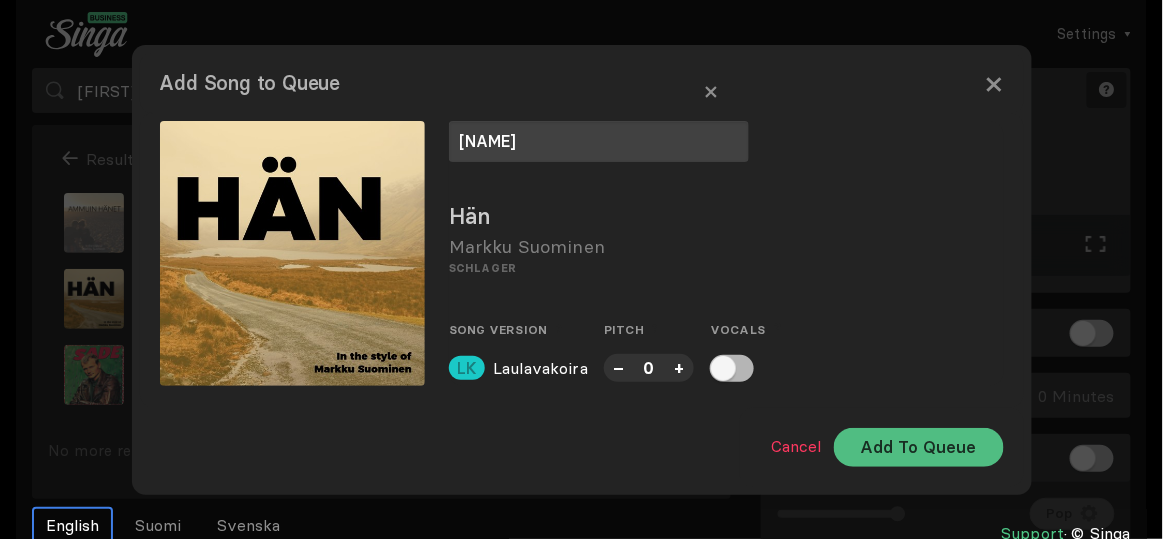 type on "[NAME]" 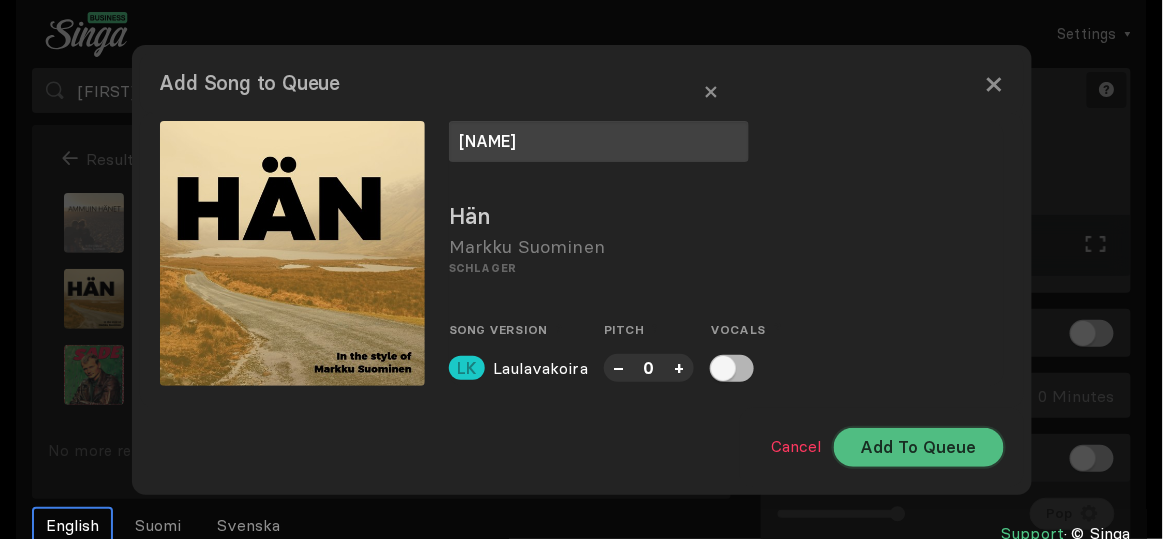click on "Add To Queue" at bounding box center (919, 447) 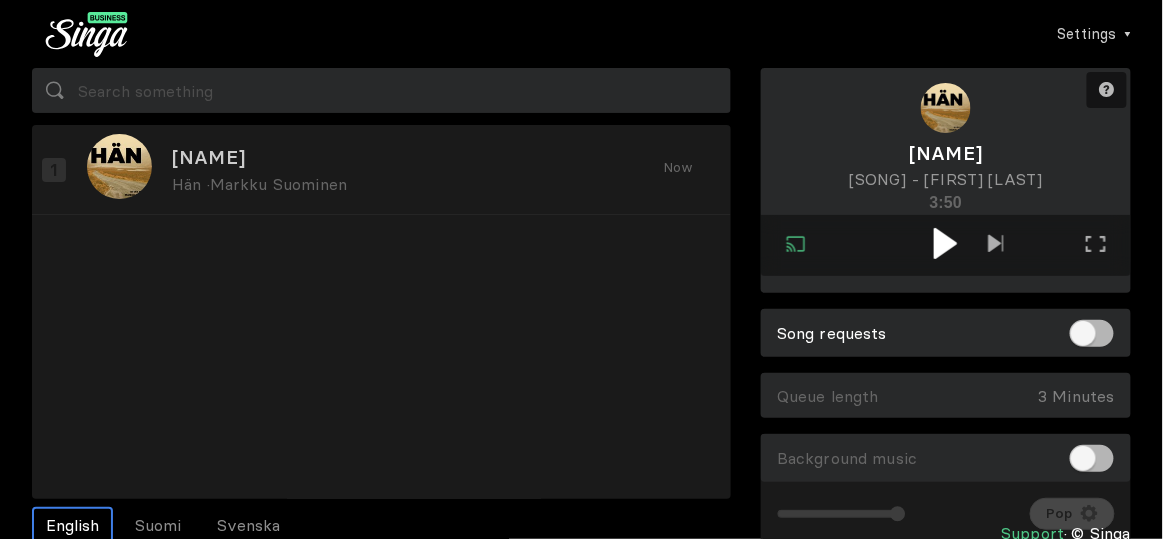 click at bounding box center [945, 243] 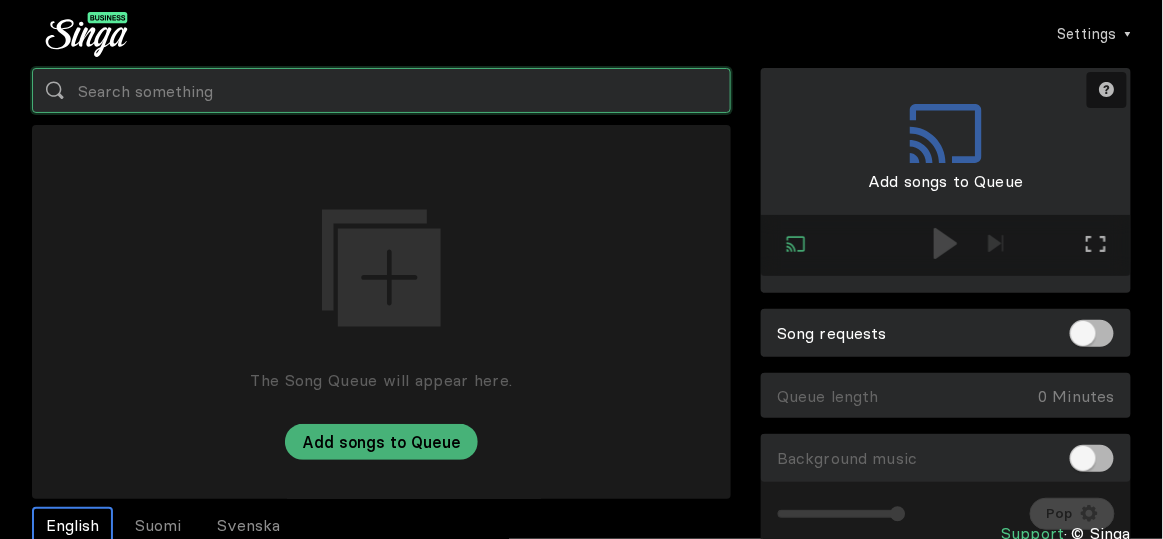 click at bounding box center (381, 90) 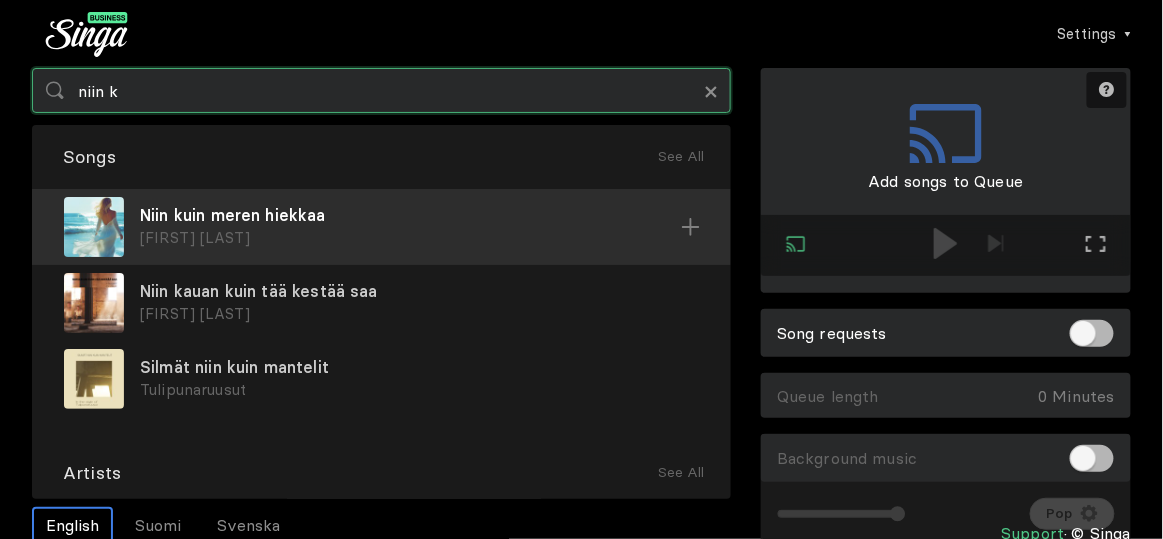 type on "niin k" 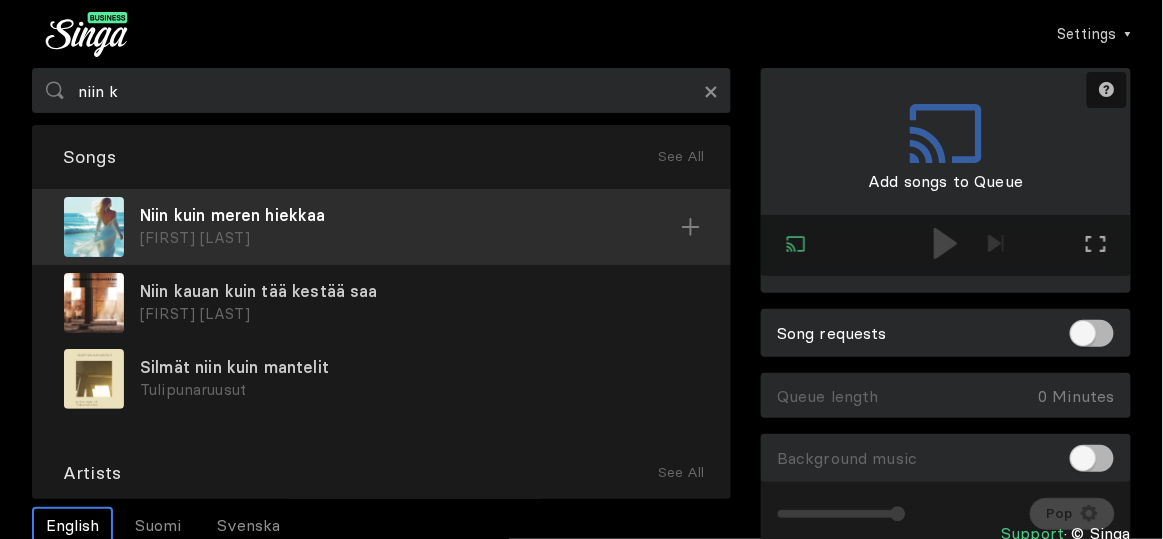 click on "Niin kuin meren hiekkaa" at bounding box center (410, 215) 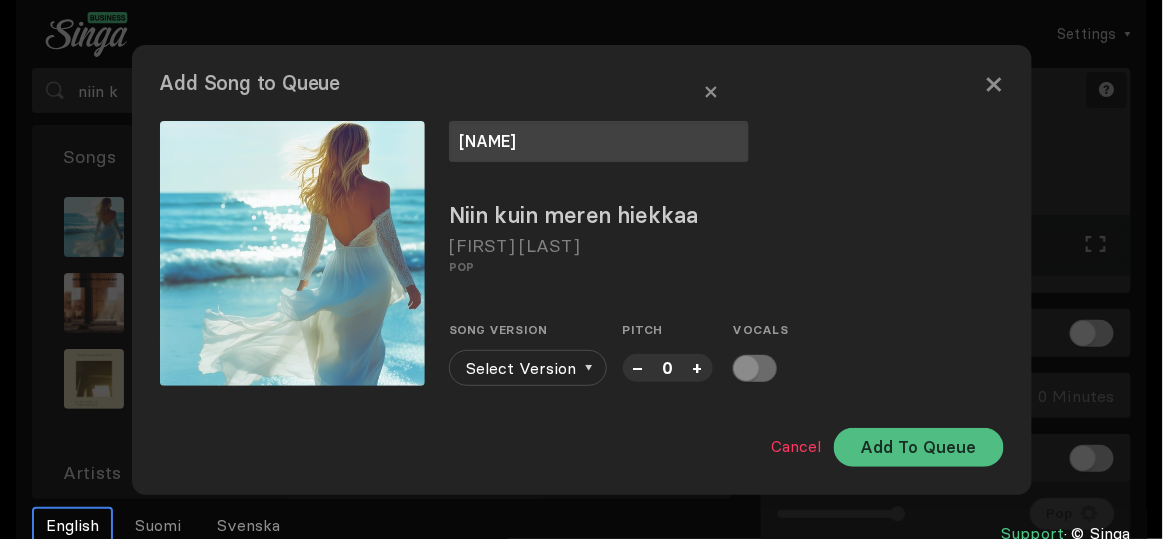 type on "[NAME]" 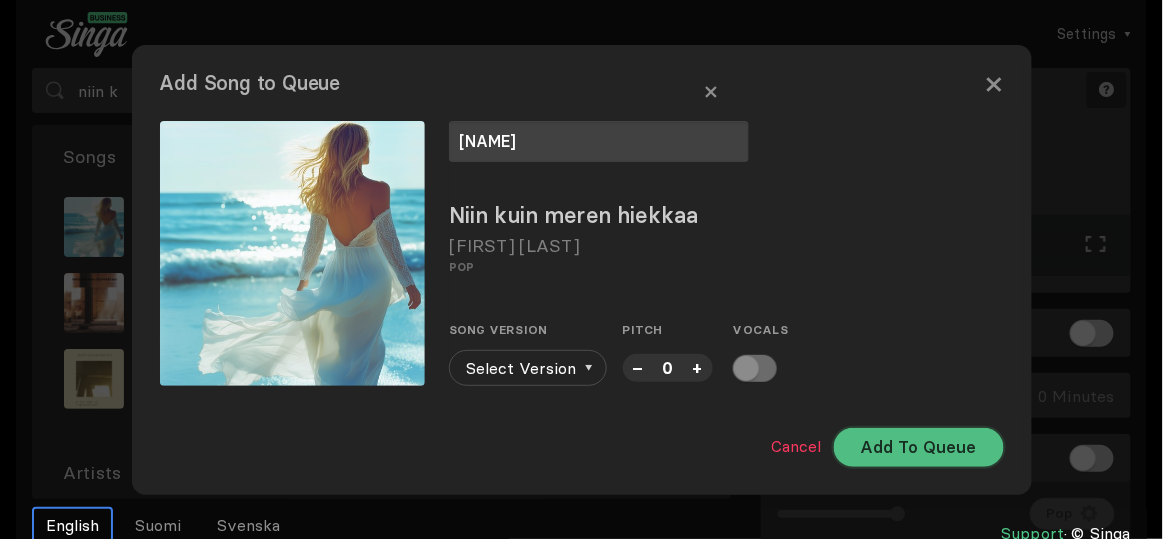 click on "Add To Queue" at bounding box center (919, 447) 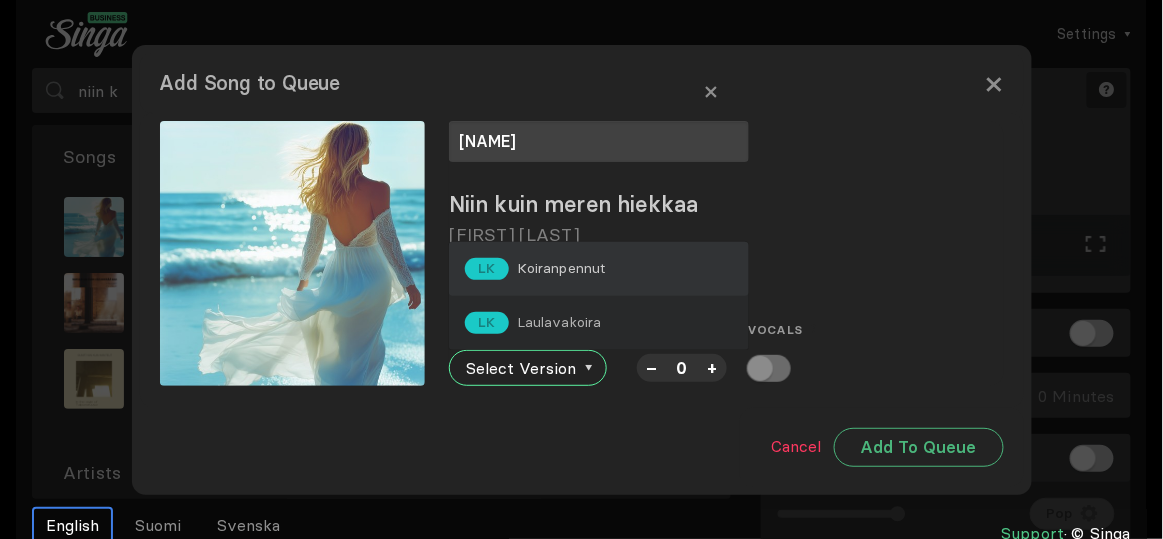 click on "Koiranpennut" at bounding box center [561, 268] 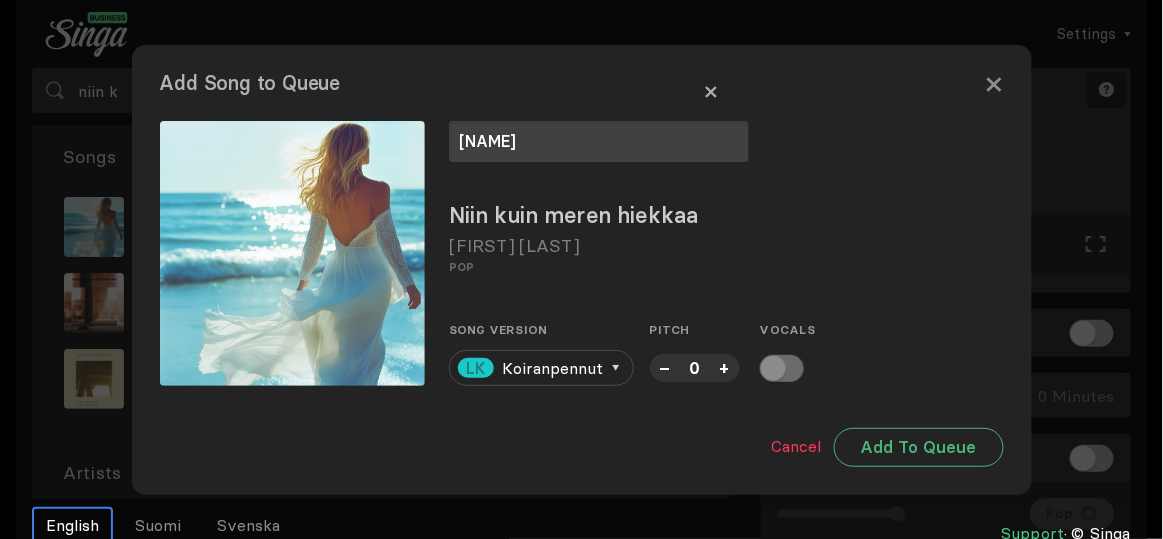 click on "×" at bounding box center [711, 91] 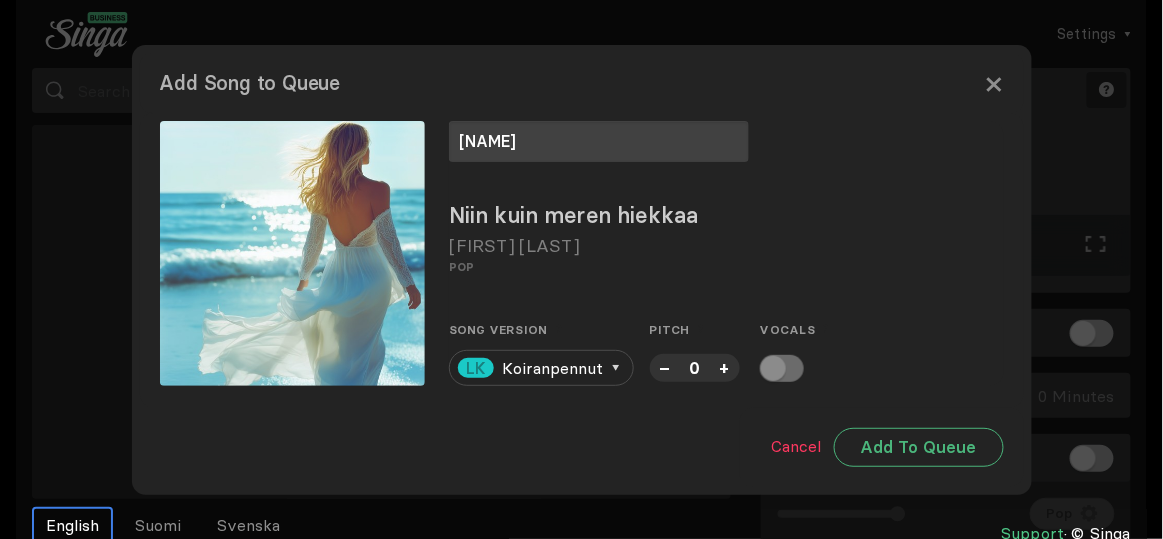 click at bounding box center [946, 76] 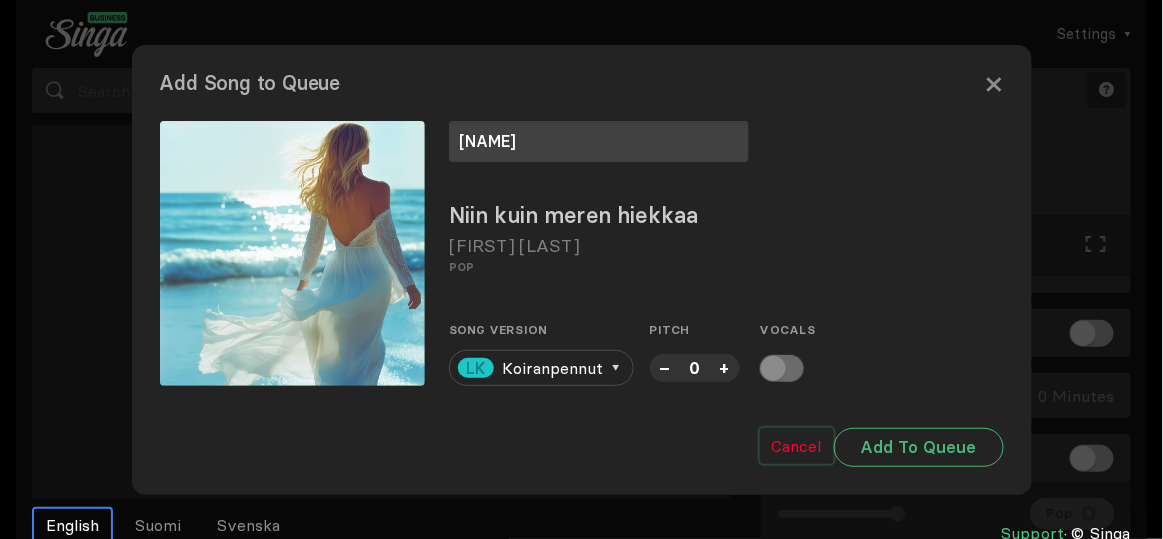 click on "Cancel" at bounding box center (797, 446) 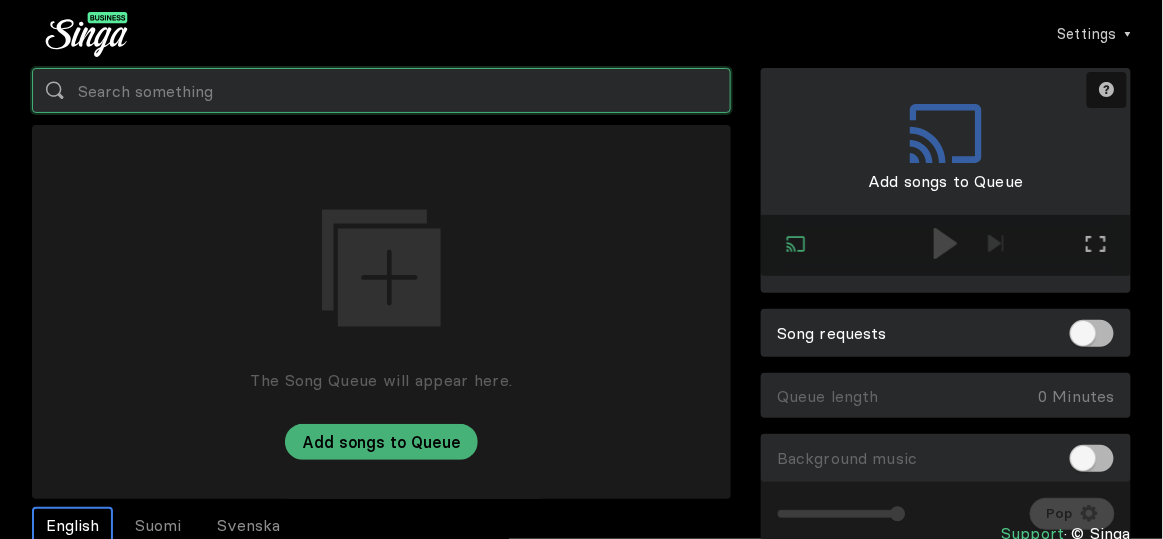 click at bounding box center [381, 90] 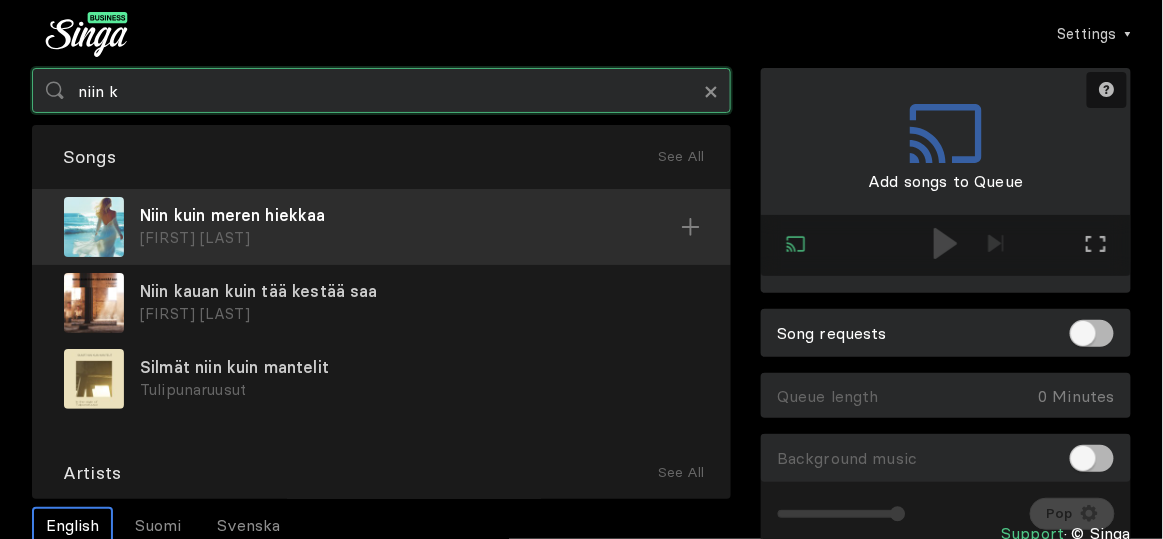 type on "niin k" 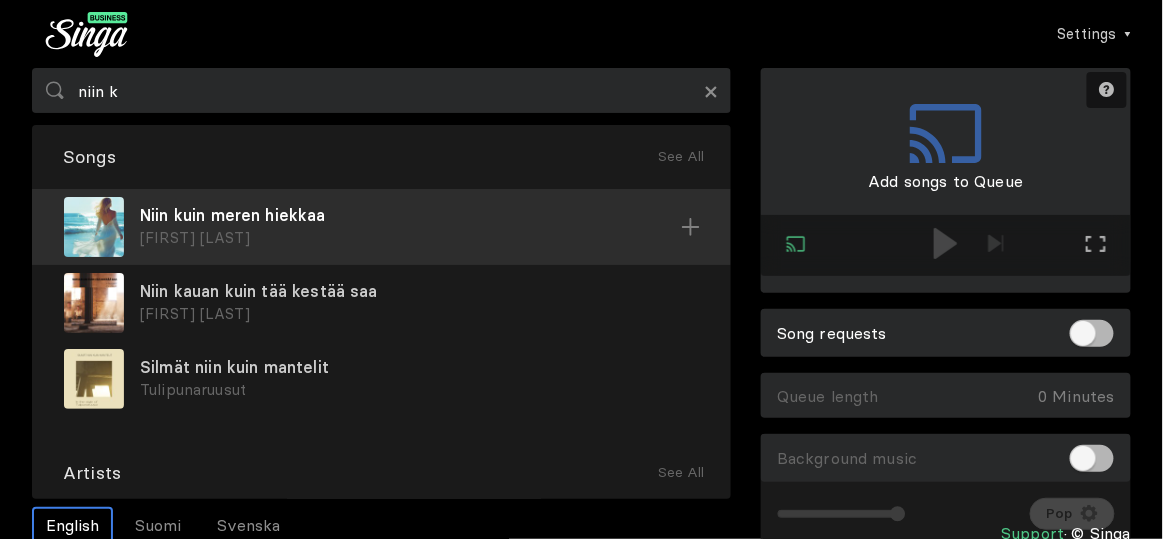 click on "Niin kuin meren hiekkaa" at bounding box center (410, 215) 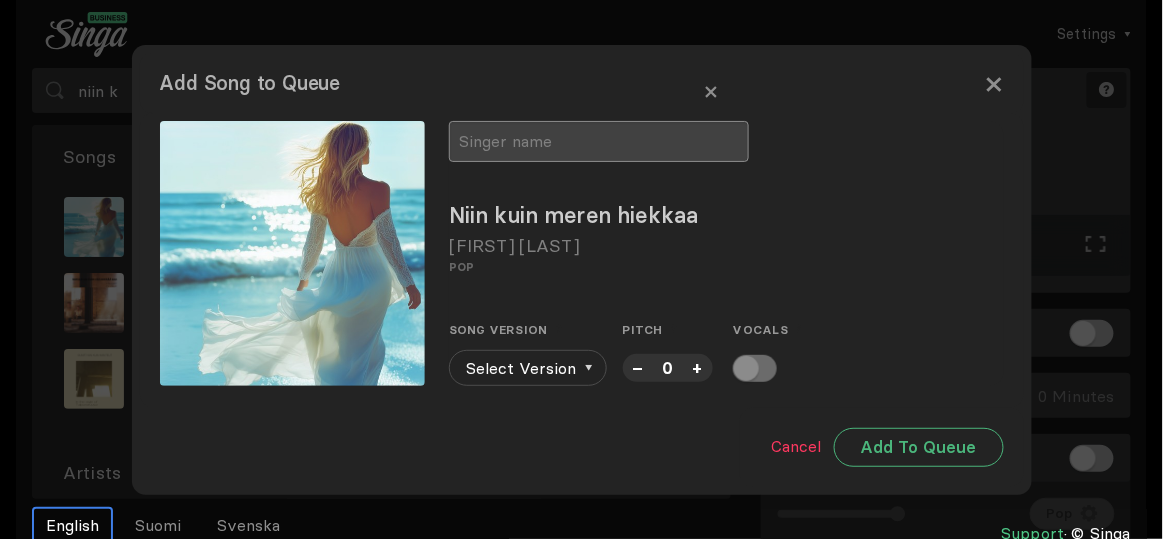click at bounding box center [599, 141] 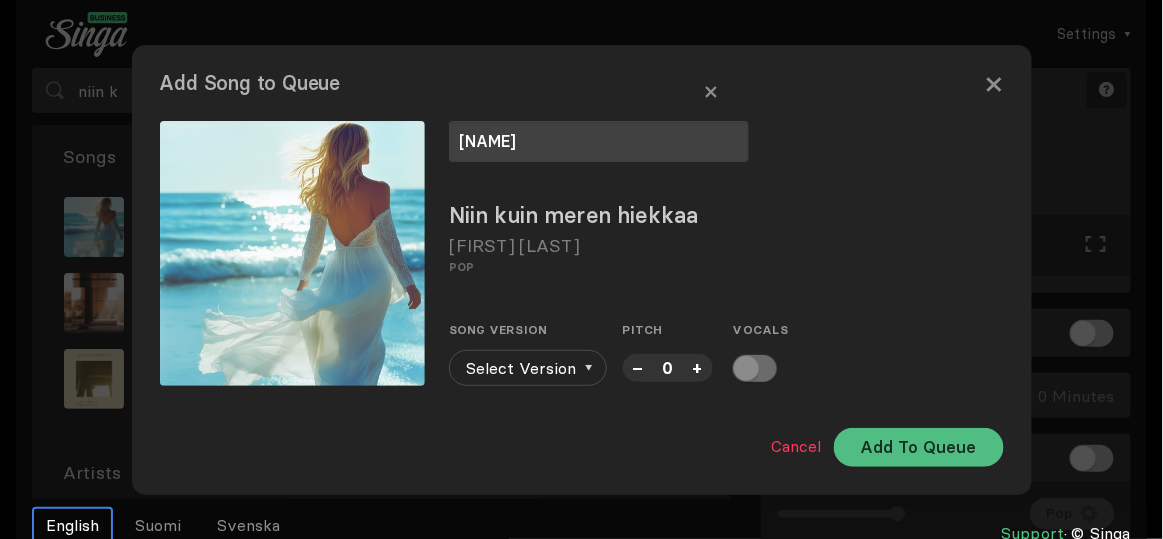 type on "[NAME]" 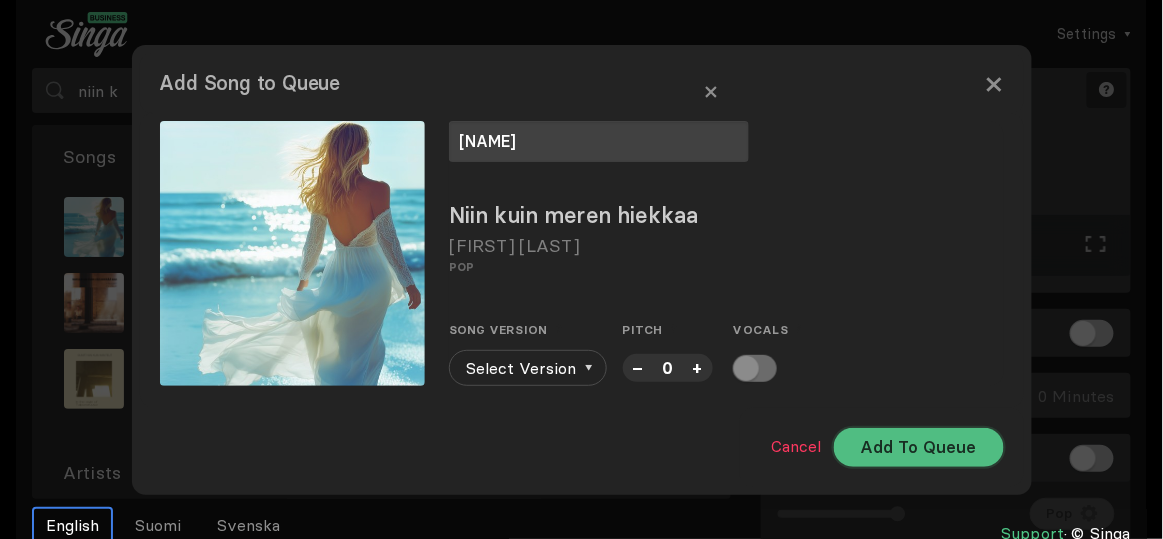 click on "Add To Queue" at bounding box center [919, 447] 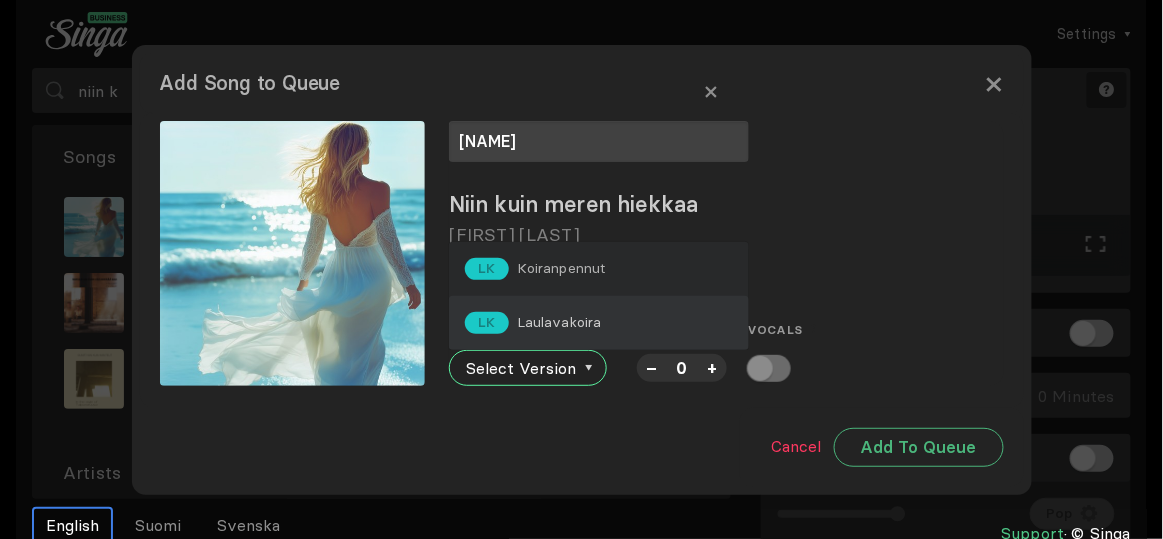 click on "LK Laulavakoira" at bounding box center [599, 323] 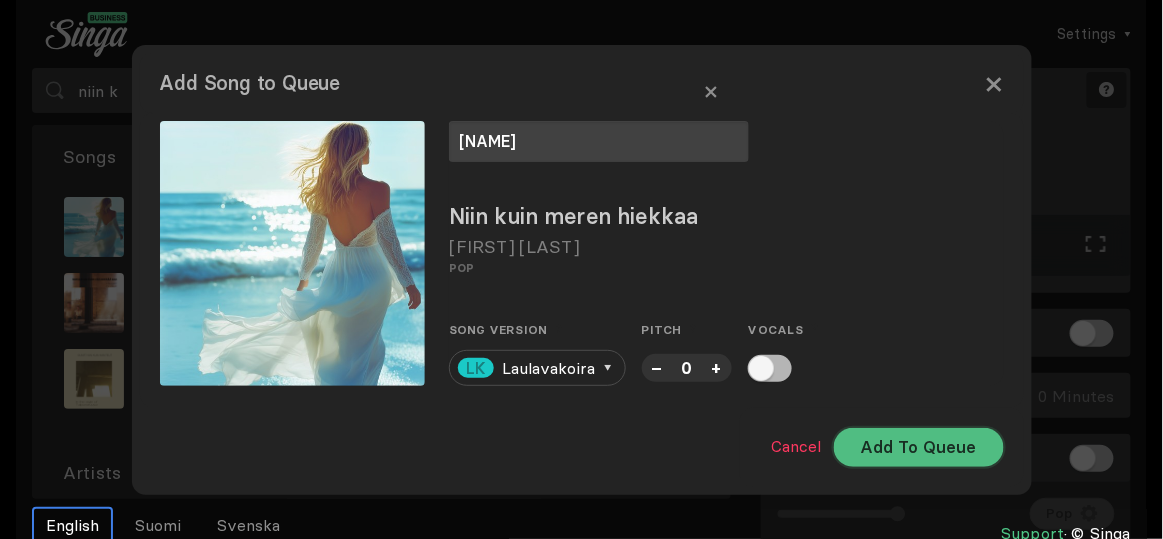 click on "Add To Queue" at bounding box center (919, 447) 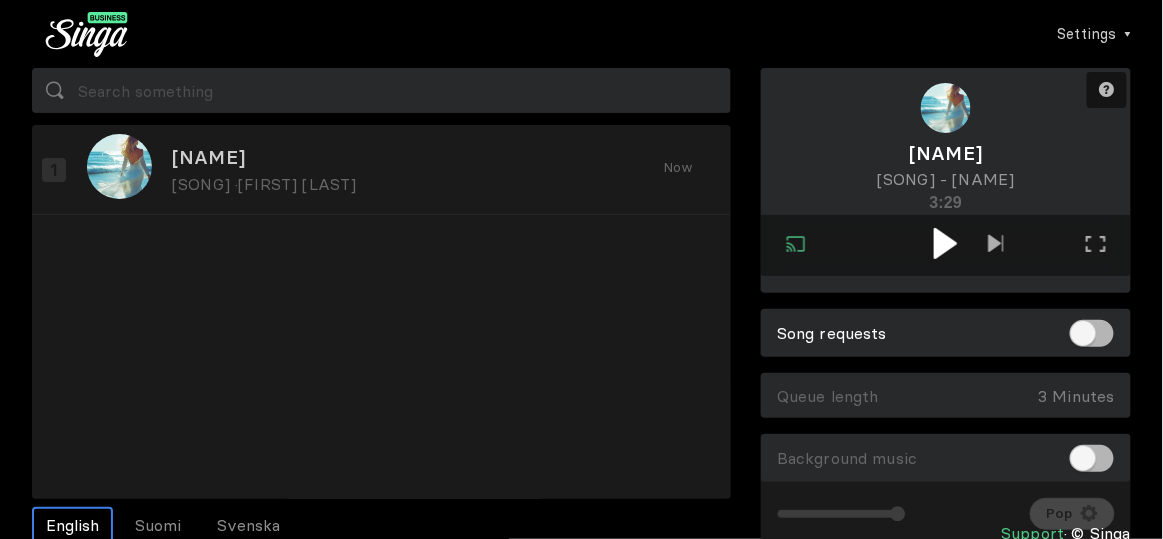 click at bounding box center [945, 243] 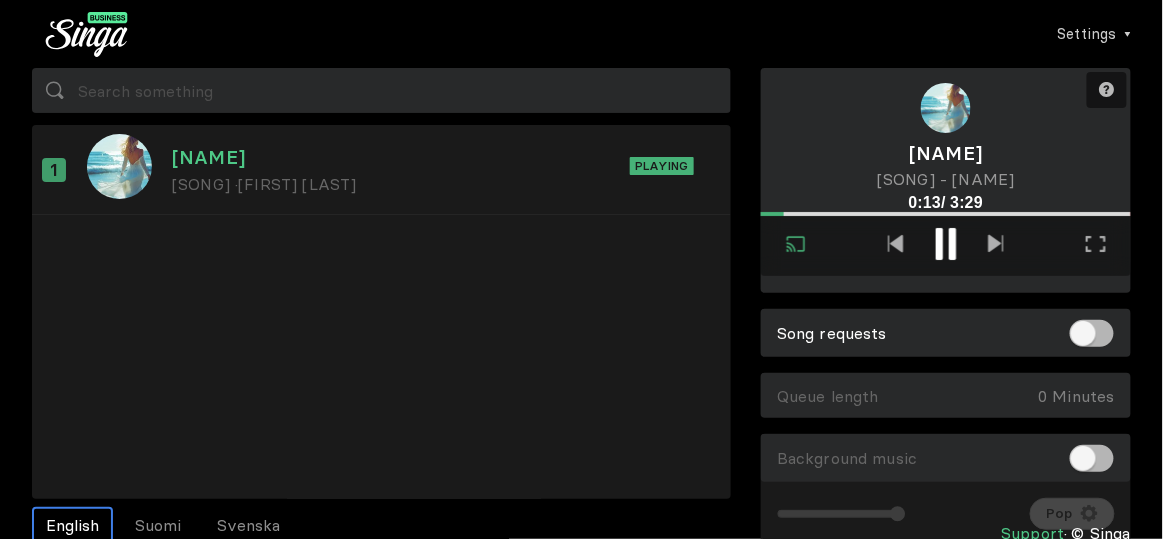 click at bounding box center [952, 244] 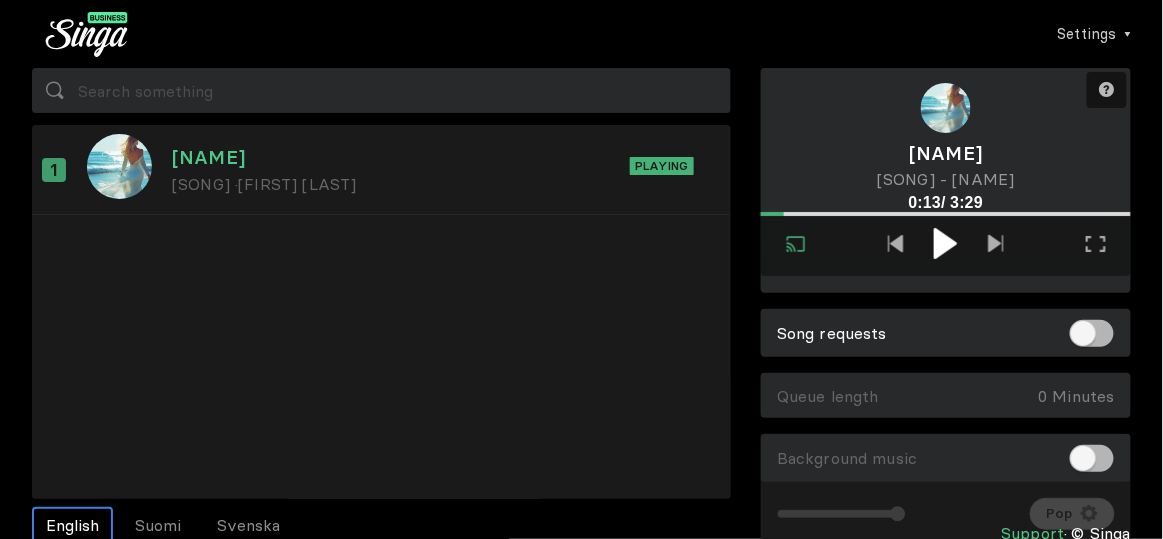 click at bounding box center [945, 243] 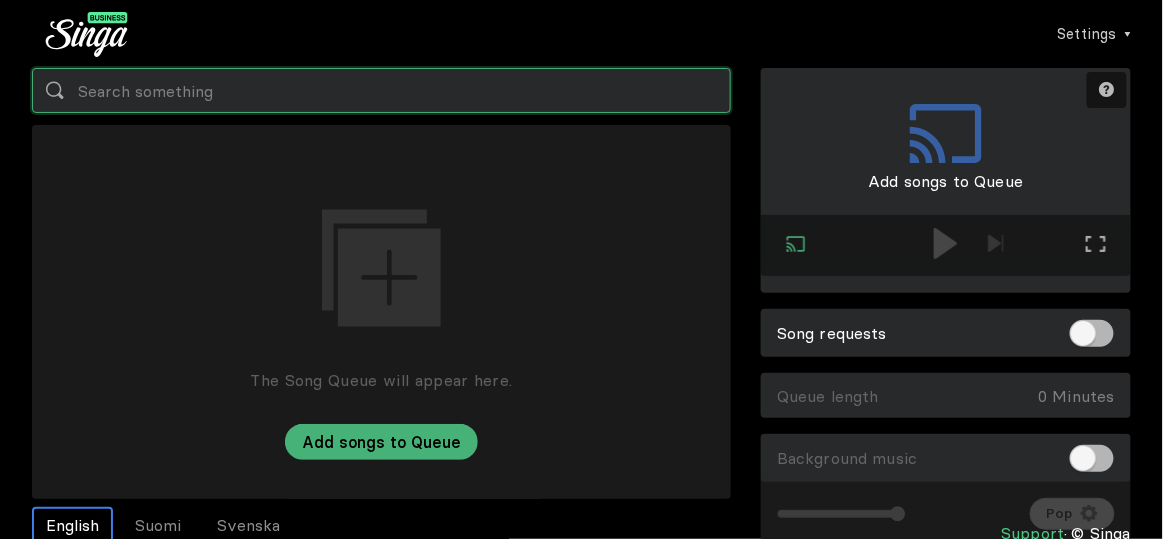 click at bounding box center [381, 90] 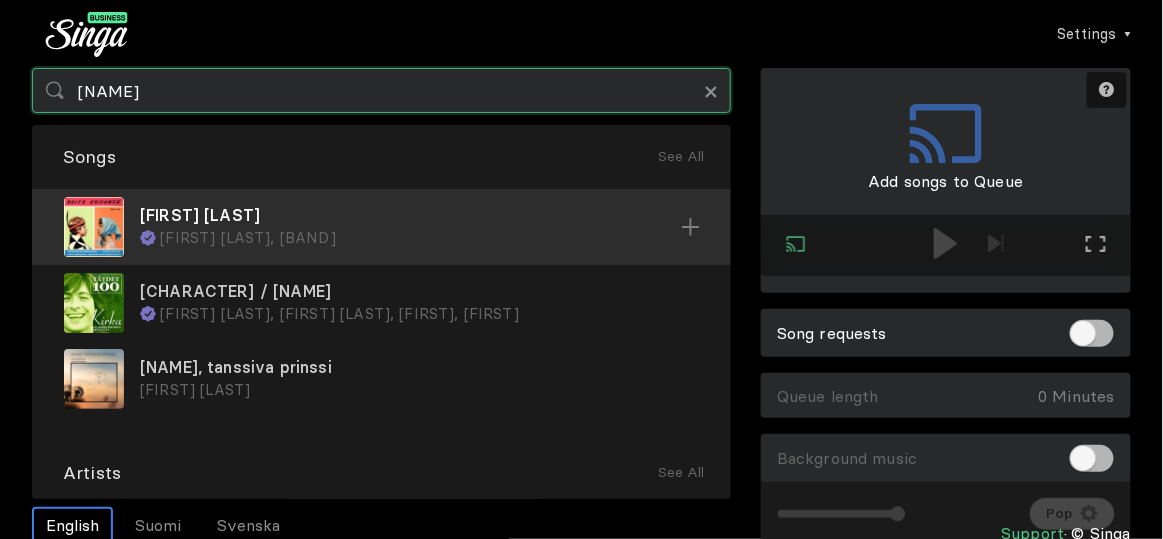 type on "[NAME]" 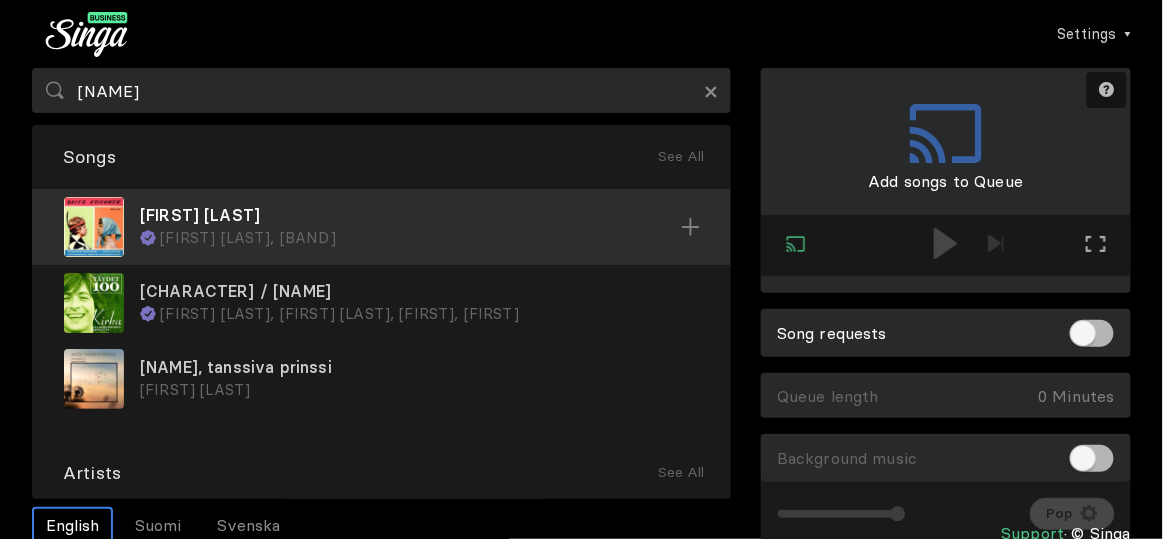 click on "[FIRST] [LAST]" at bounding box center [410, 215] 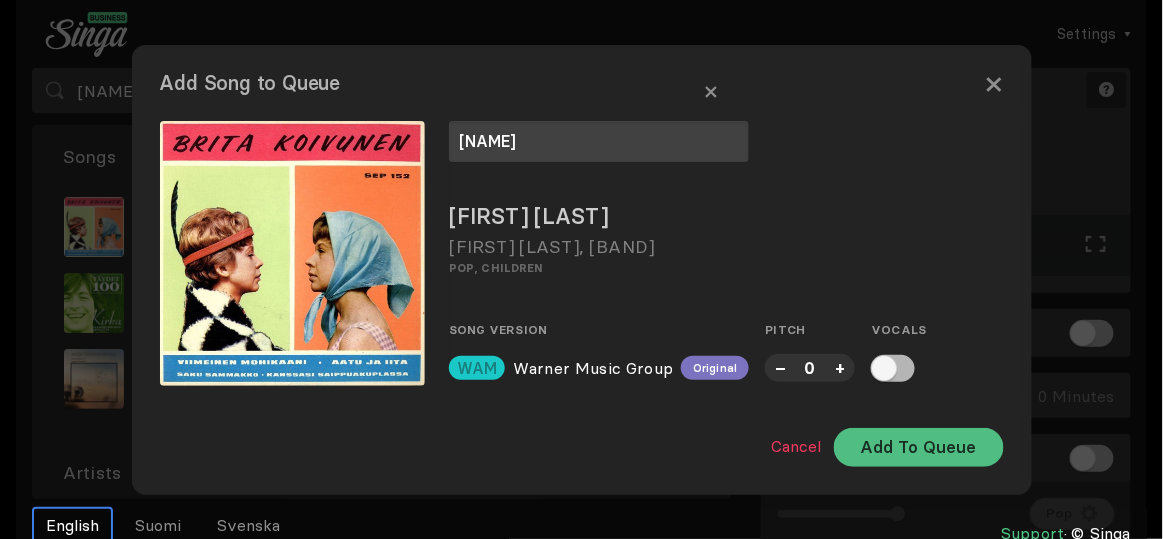 type on "[NAME]" 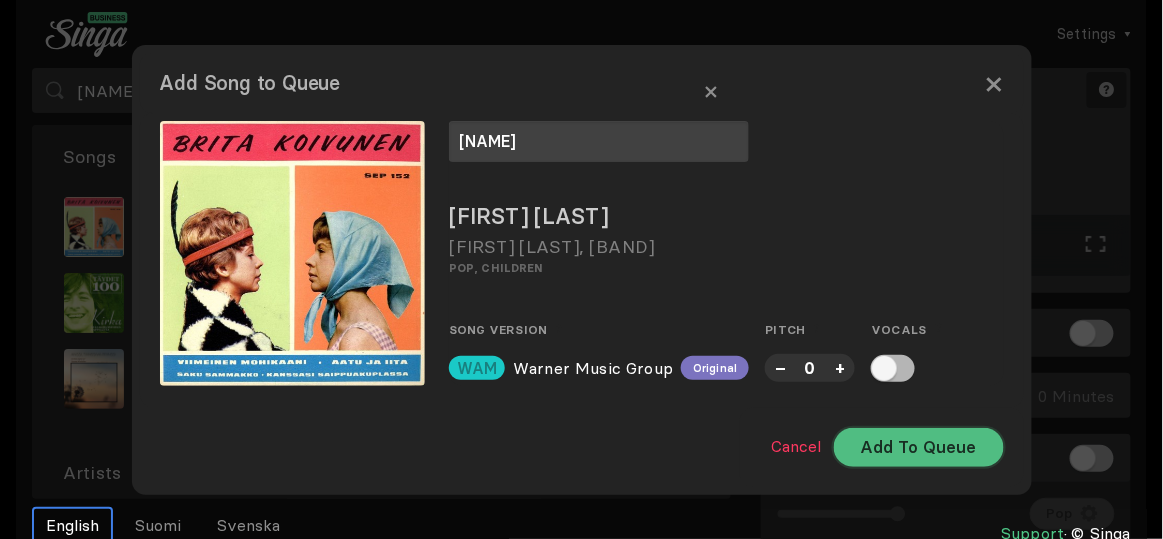 click on "Add To Queue" at bounding box center [919, 447] 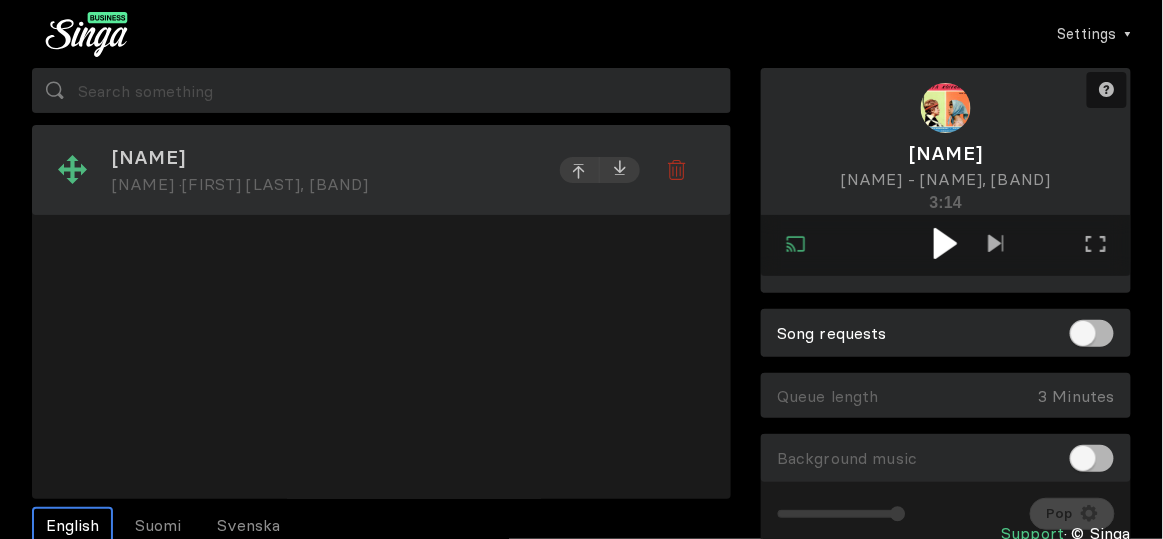 click on "[FIRST] [LAST], [BAND]" at bounding box center (275, 184) 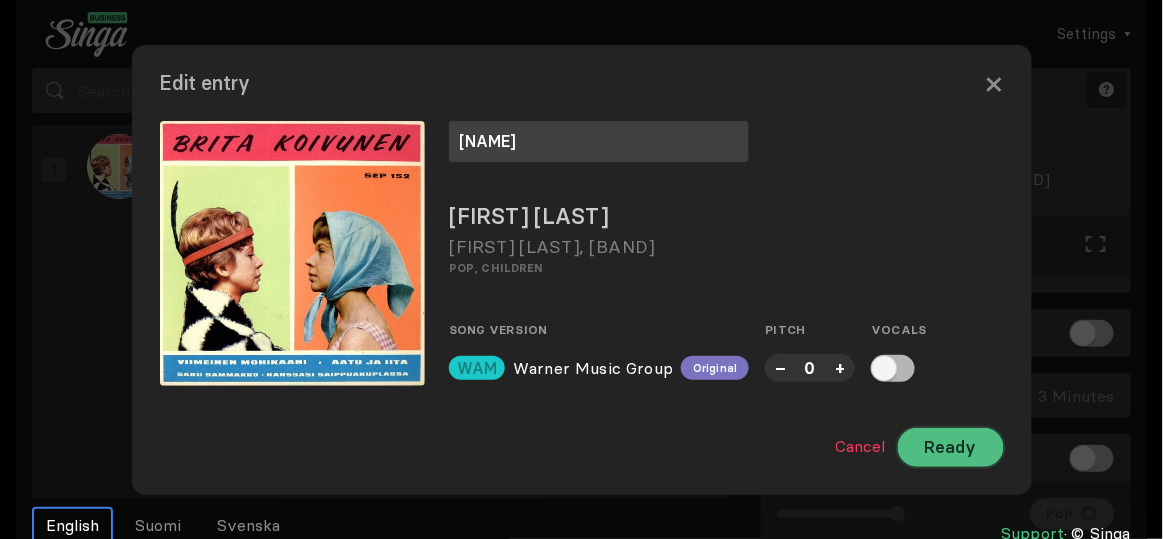 click on "Ready" at bounding box center [951, 447] 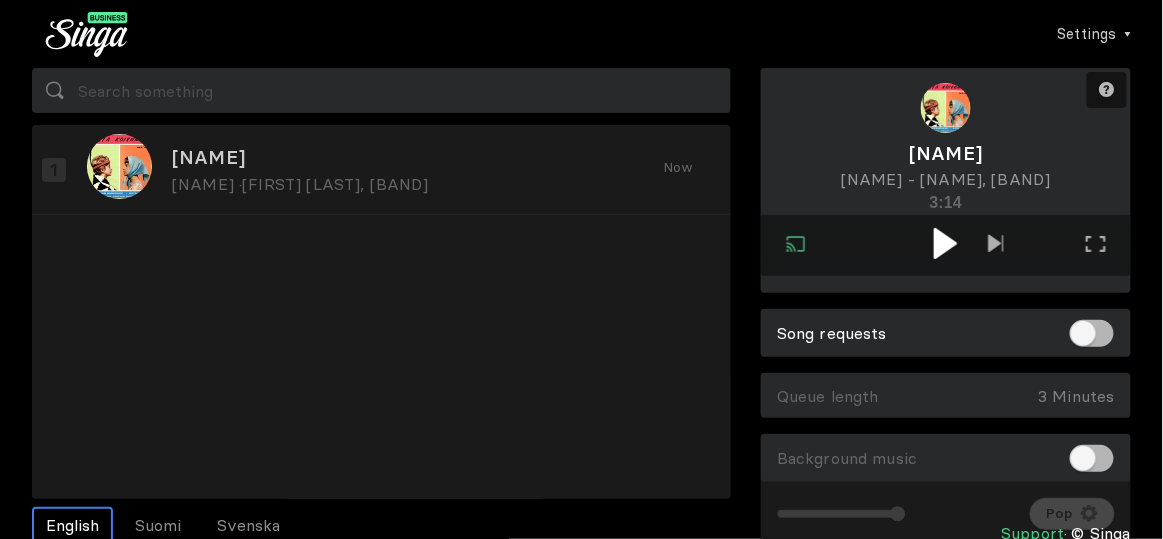 click at bounding box center [945, 243] 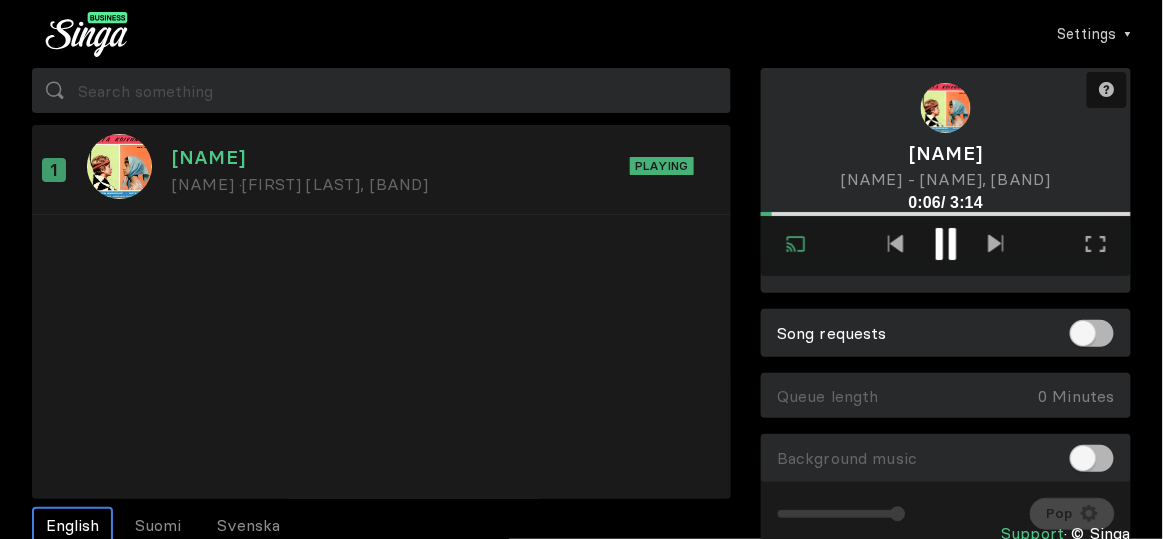 click at bounding box center [946, 244] 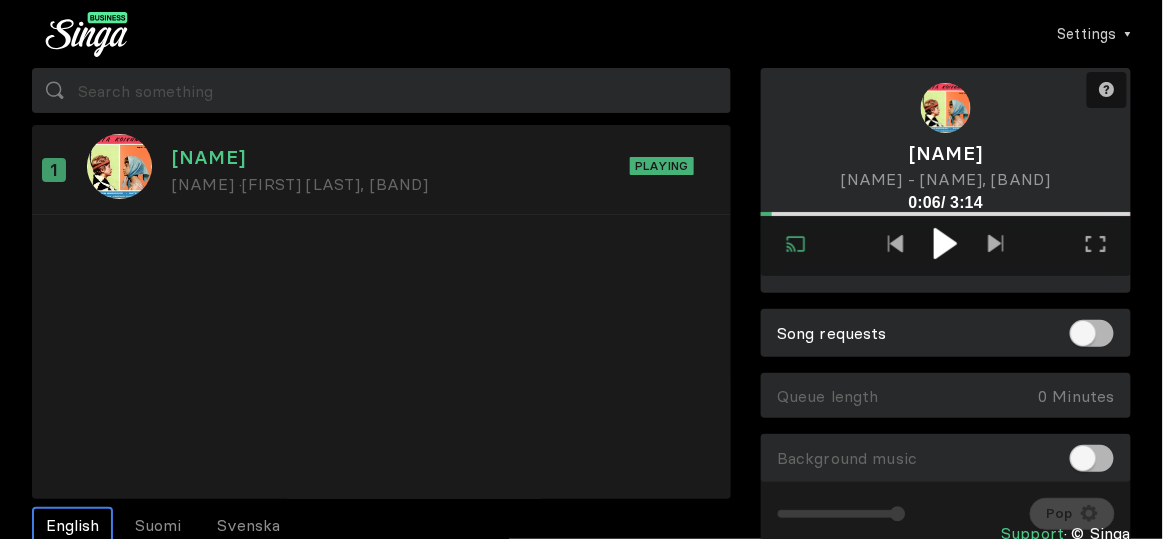 click at bounding box center [945, 243] 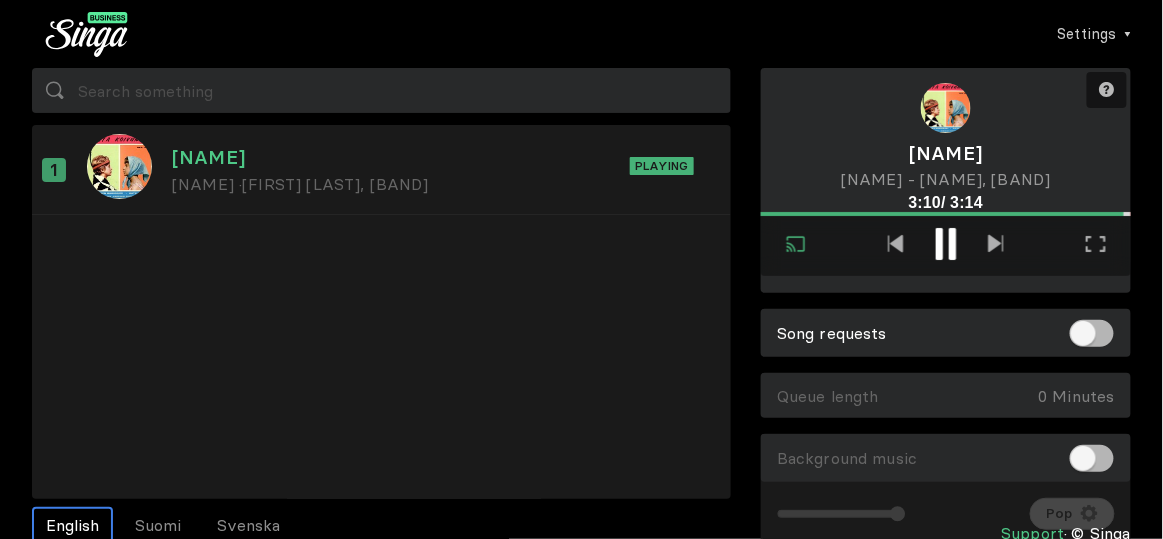click at bounding box center (946, 244) 